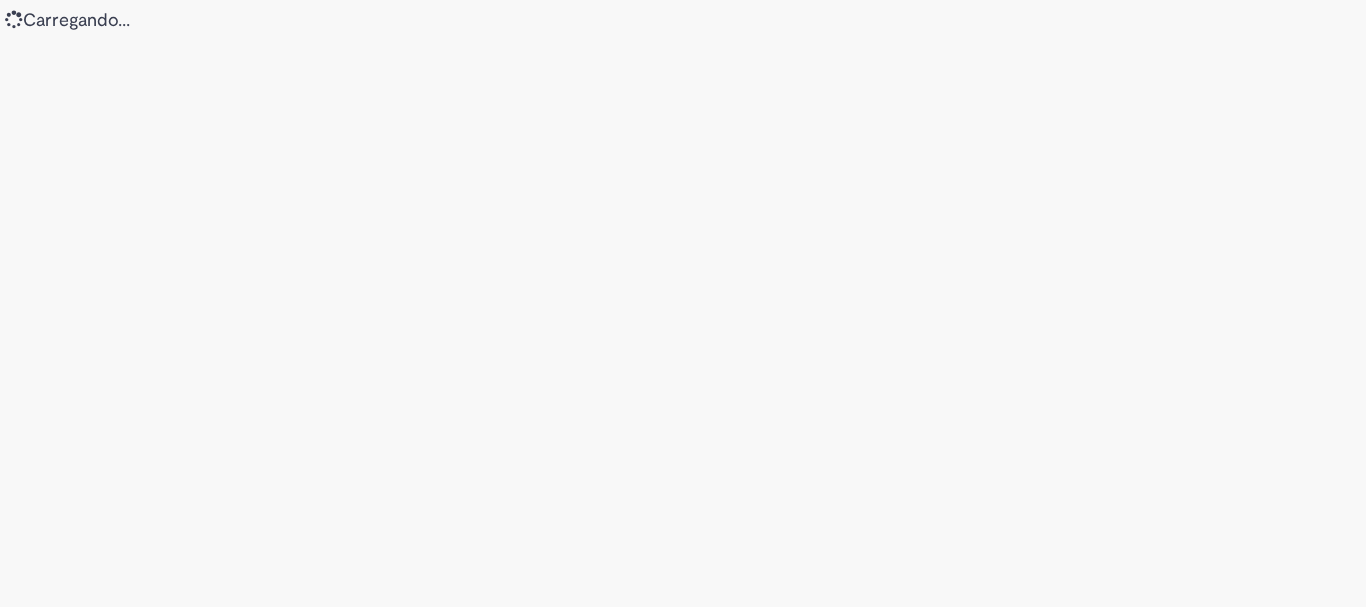 scroll, scrollTop: 0, scrollLeft: 0, axis: both 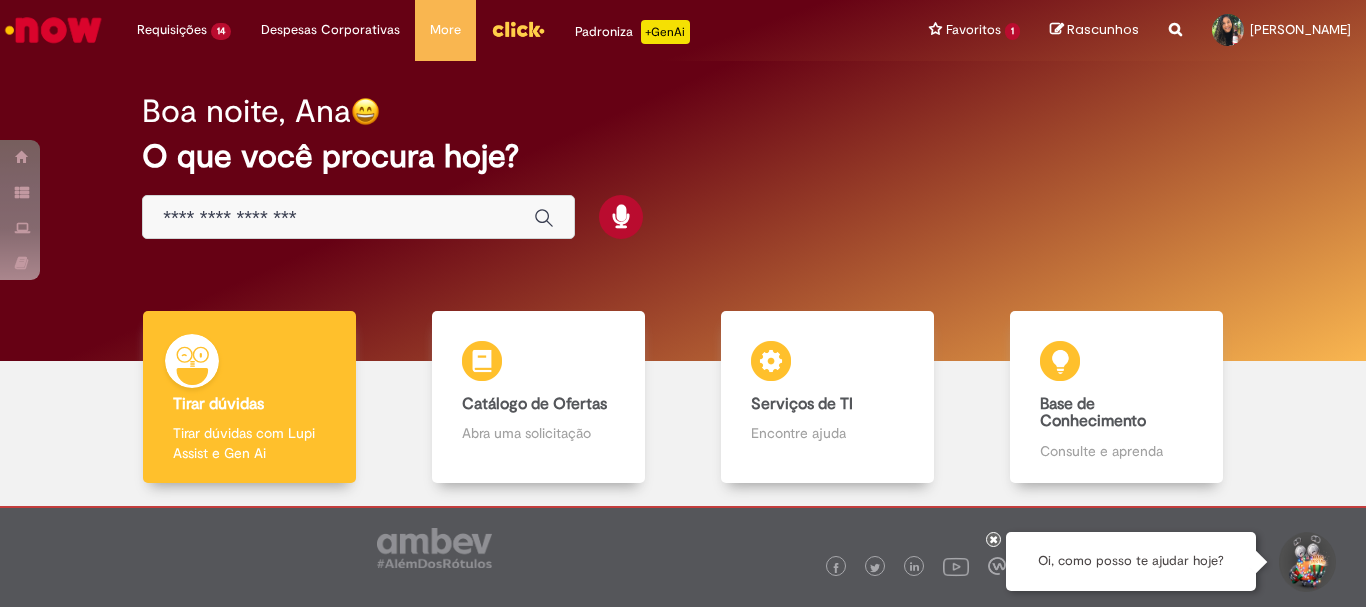 click at bounding box center [994, 539] 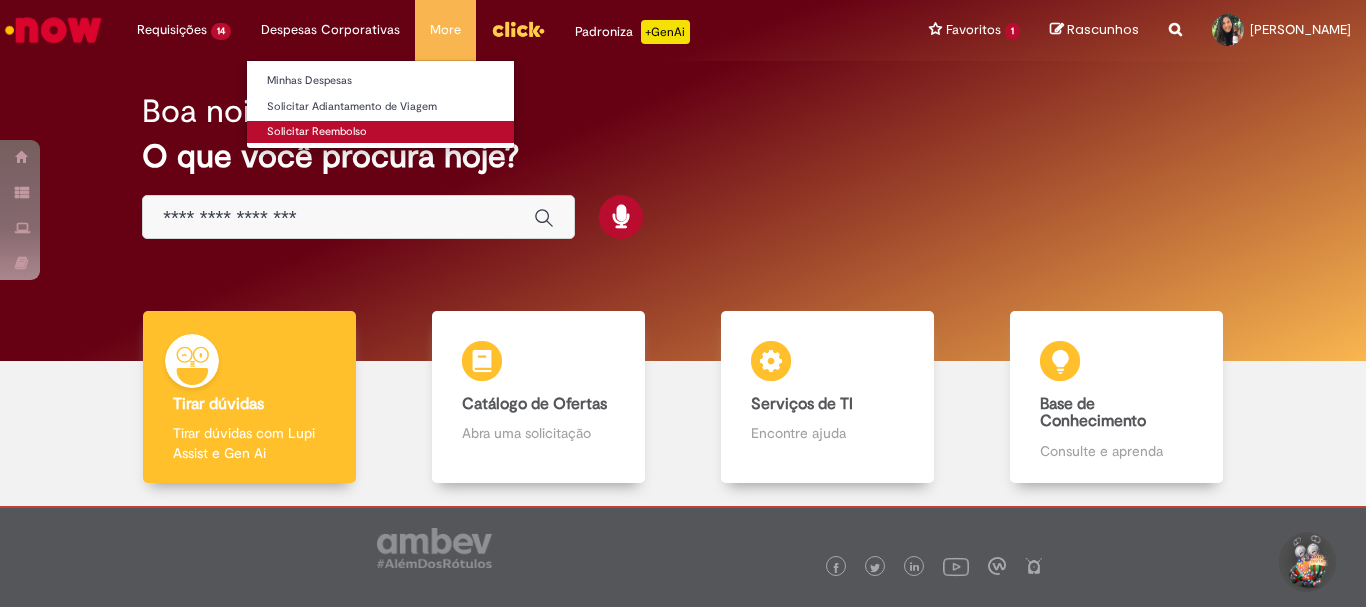 click on "Solicitar Reembolso" at bounding box center [380, 132] 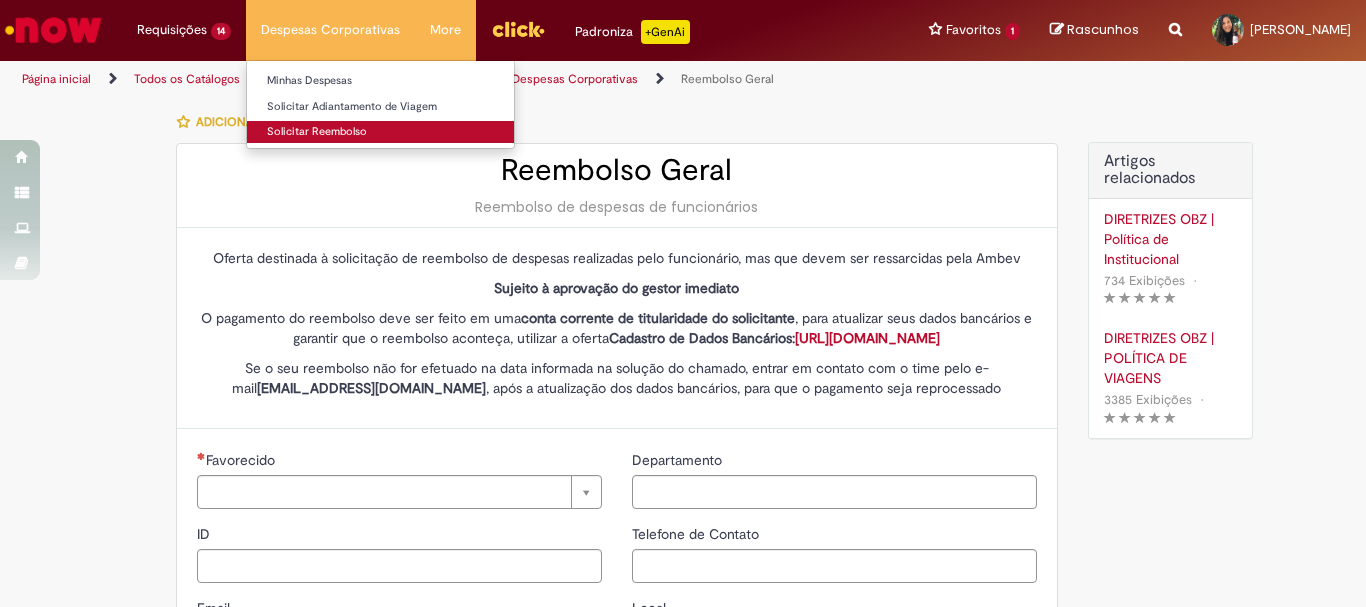 type on "********" 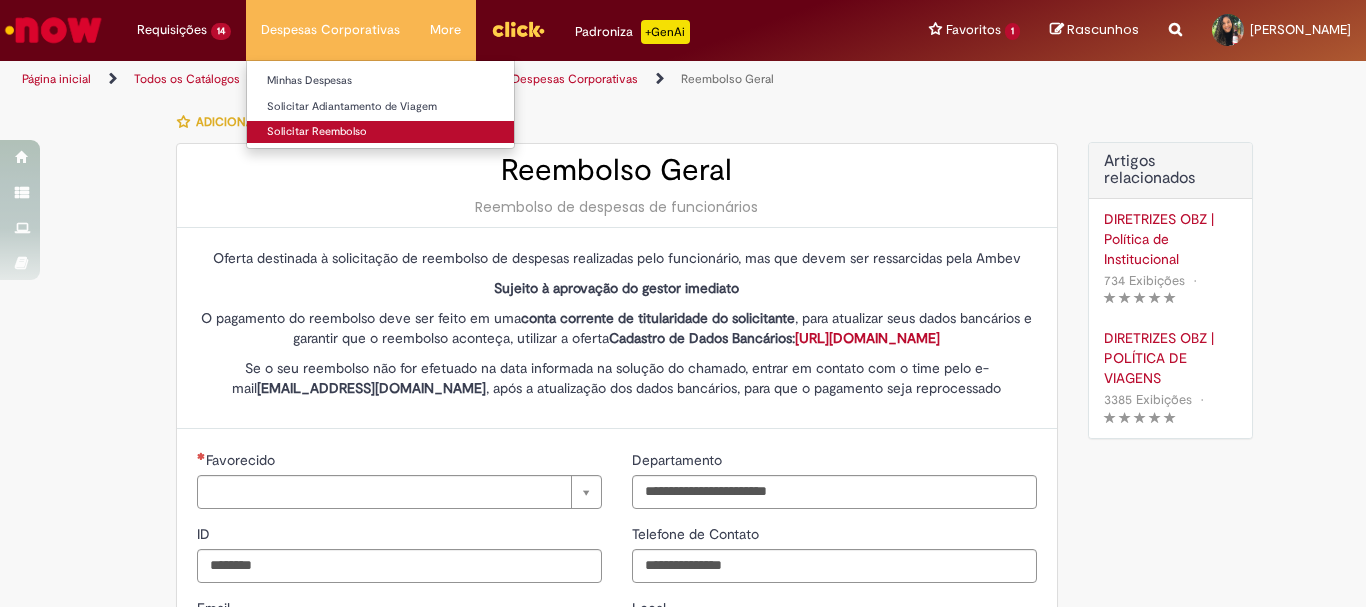 type on "**********" 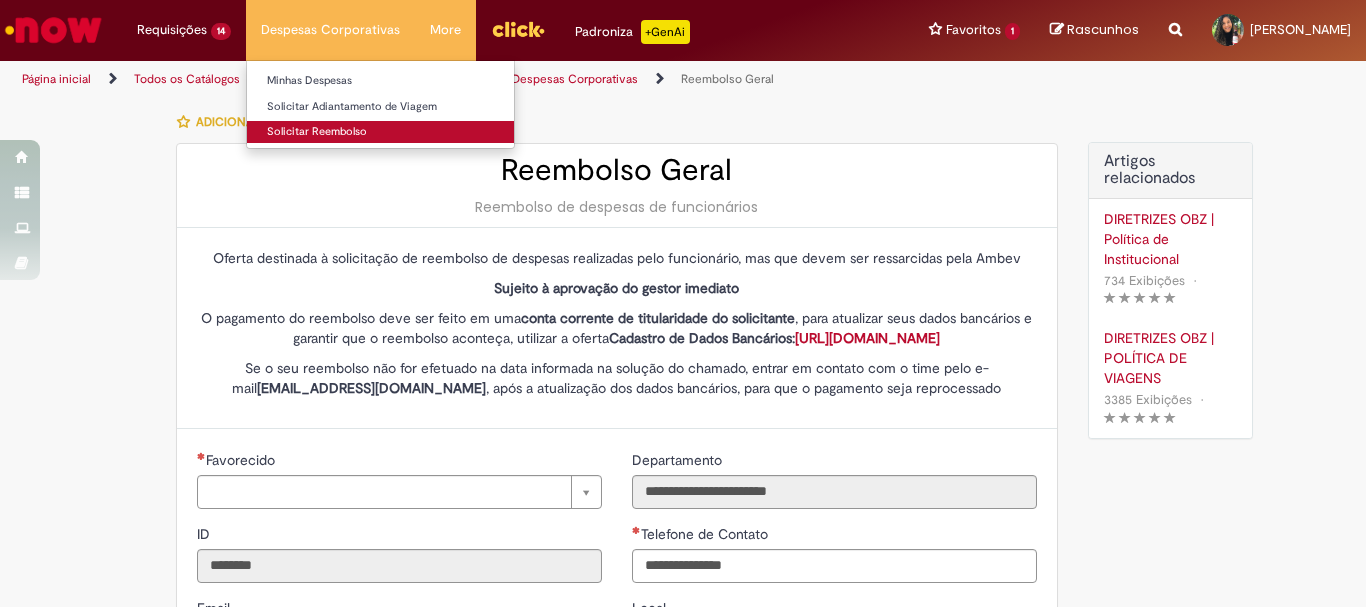 type on "**********" 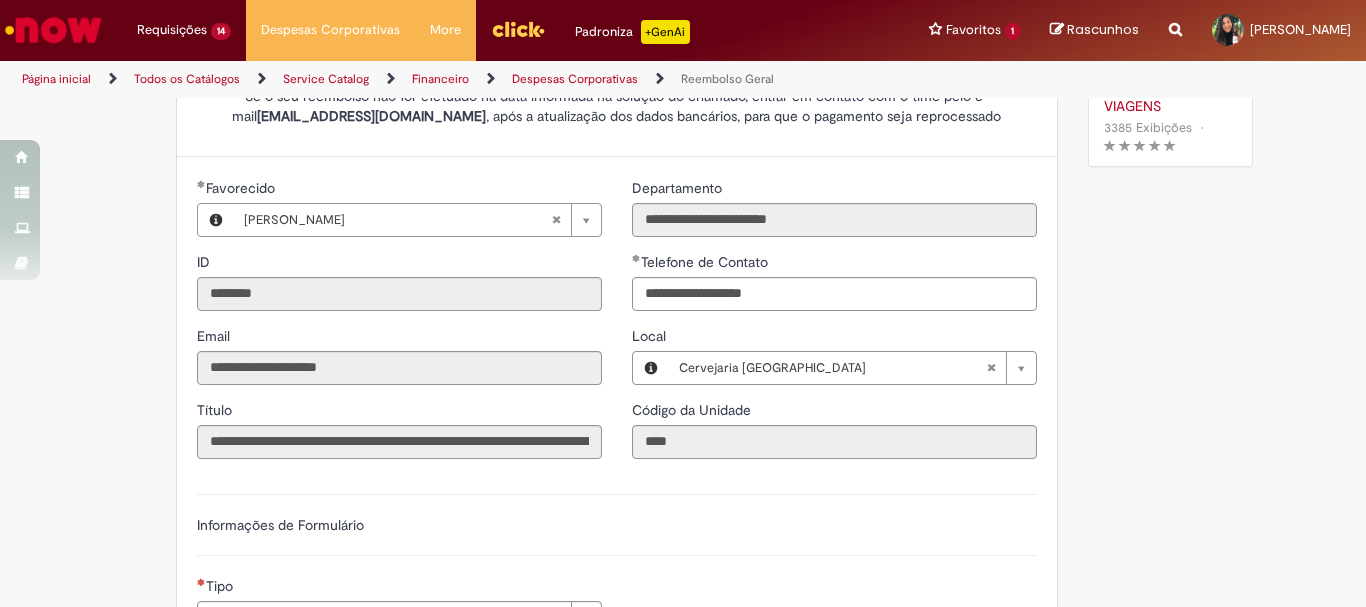 scroll, scrollTop: 281, scrollLeft: 0, axis: vertical 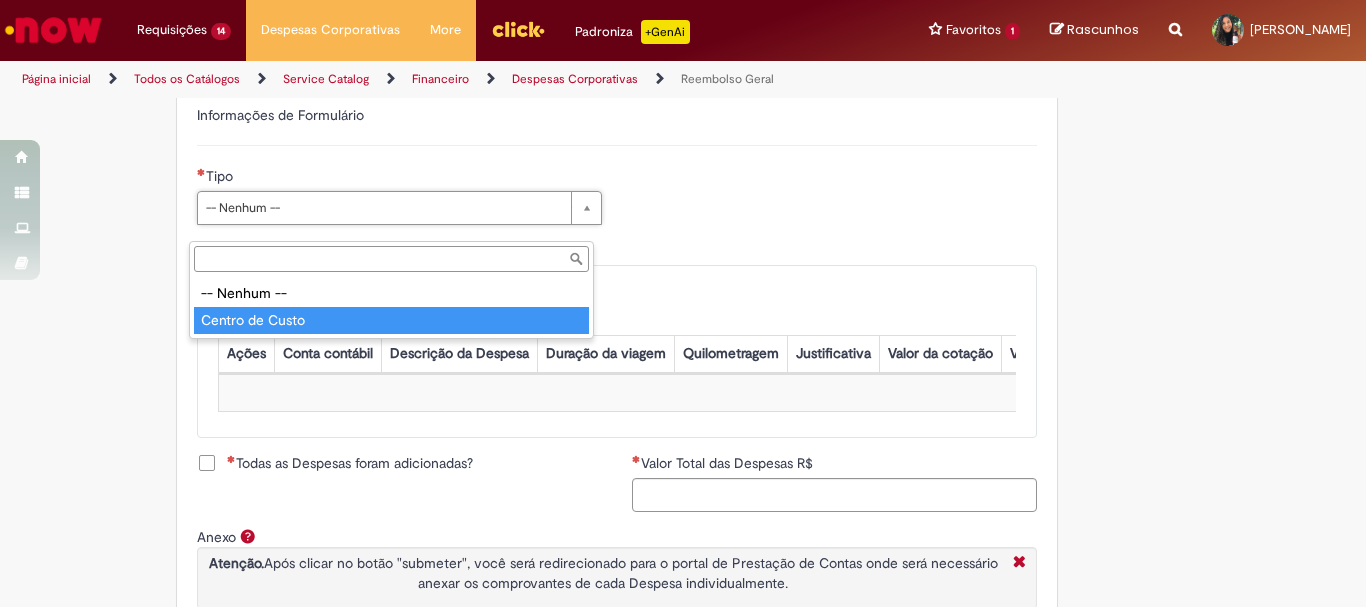type on "**********" 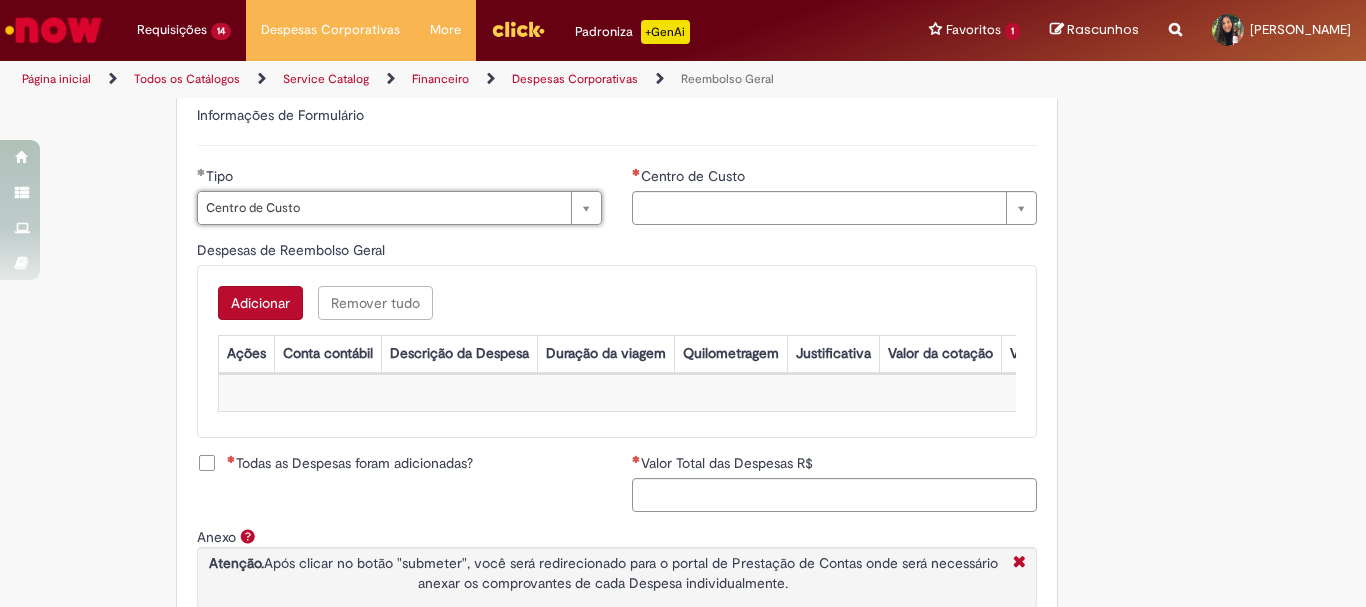 type on "**********" 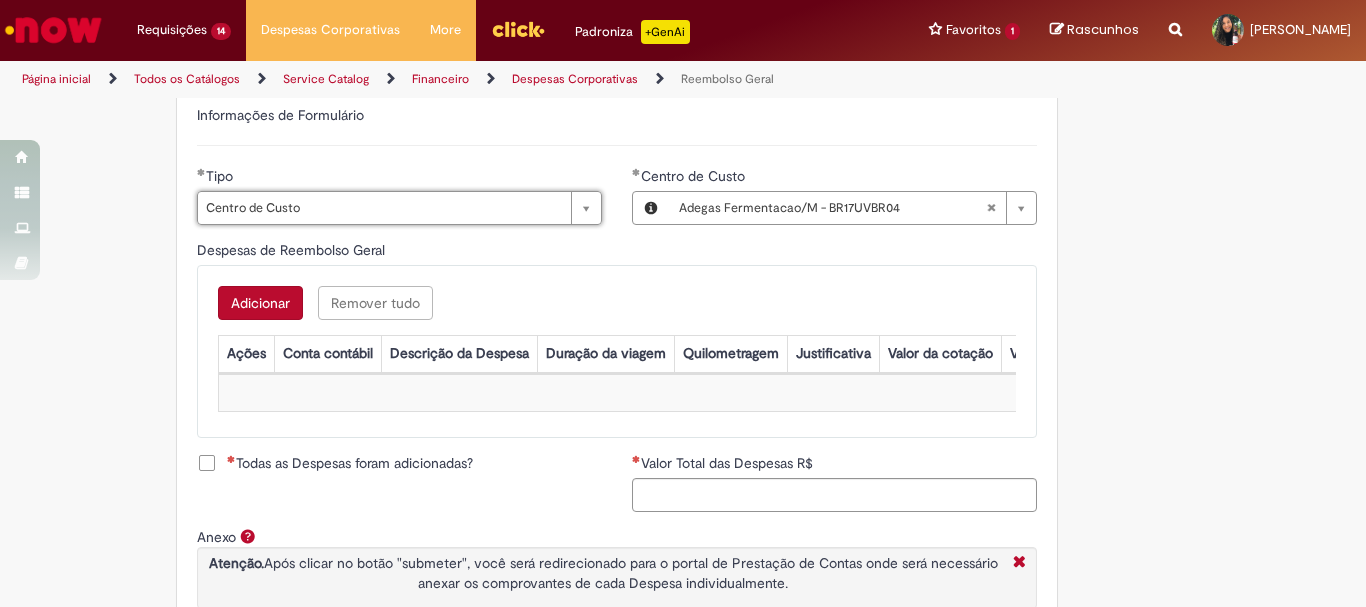 type 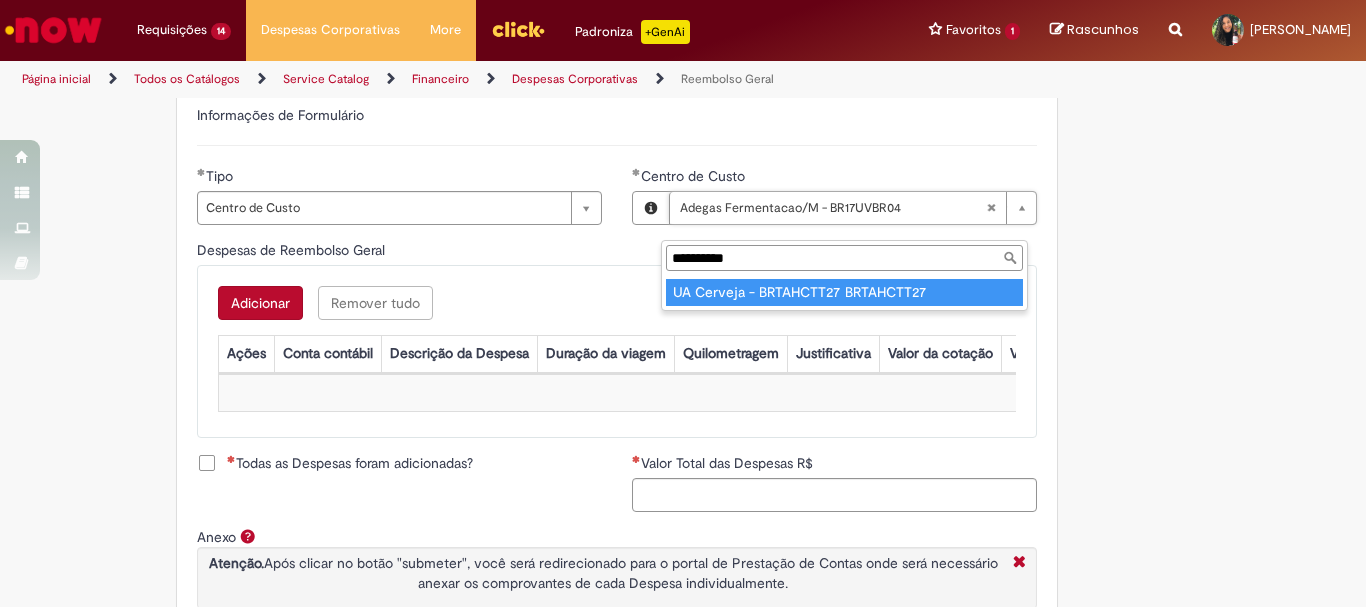 type on "**********" 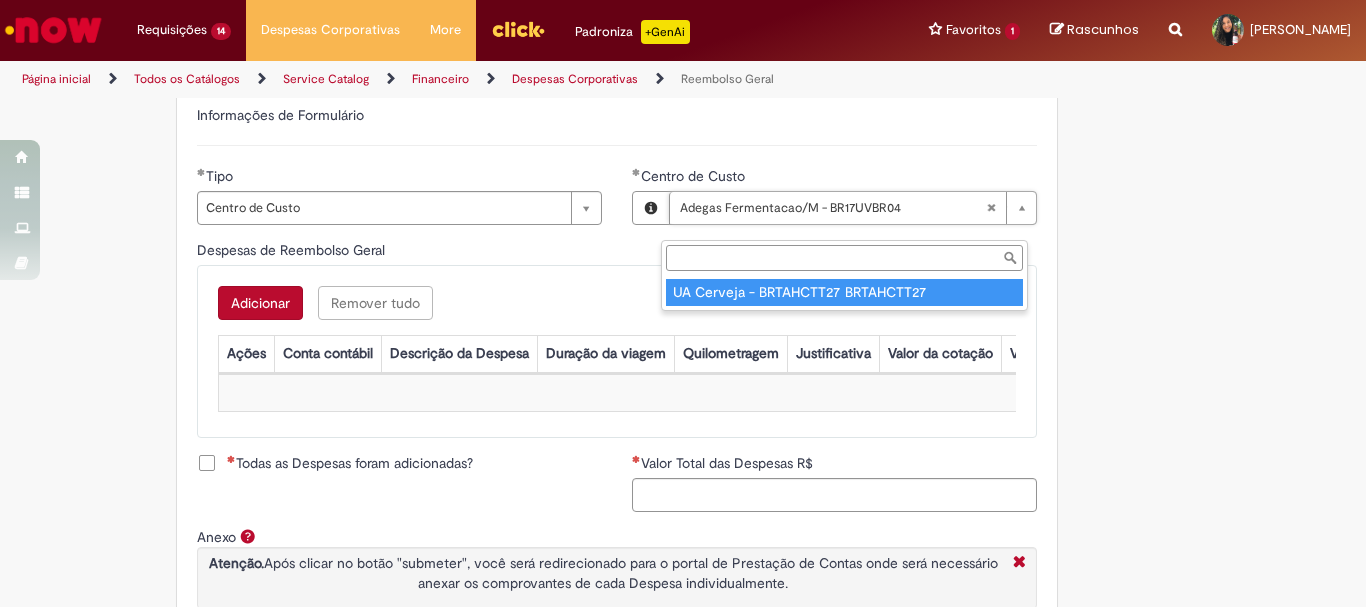 scroll, scrollTop: 0, scrollLeft: 170, axis: horizontal 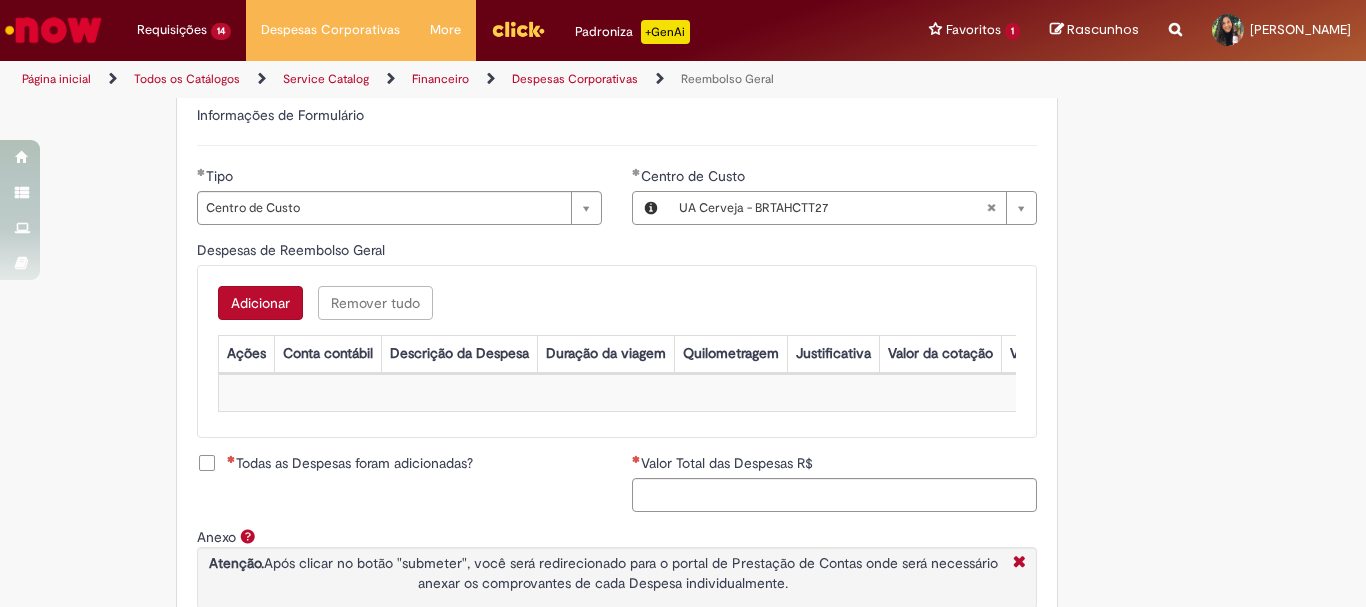 click on "Adicionar" at bounding box center [260, 303] 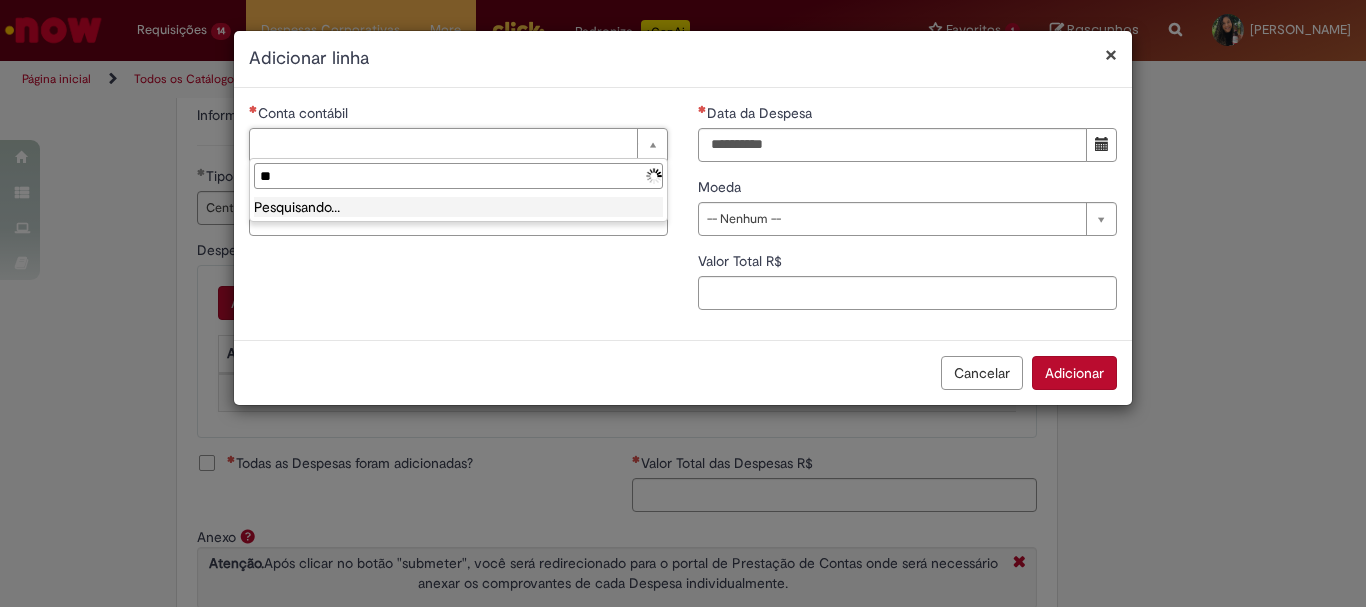 type on "*" 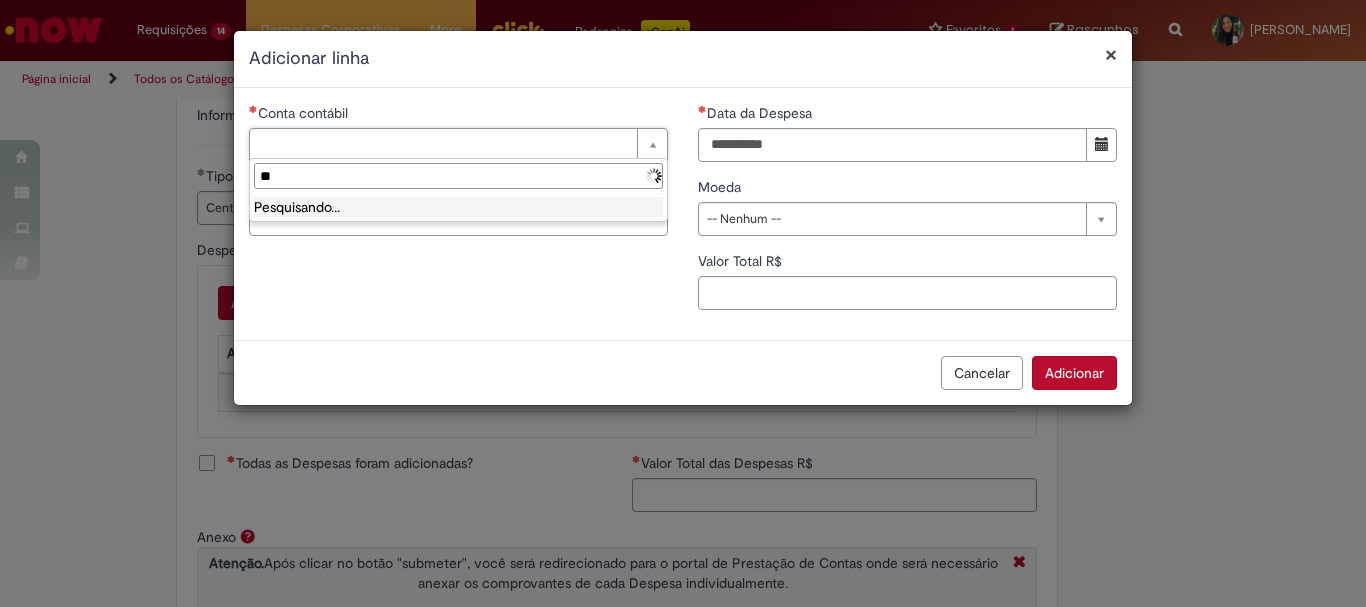 type on "*" 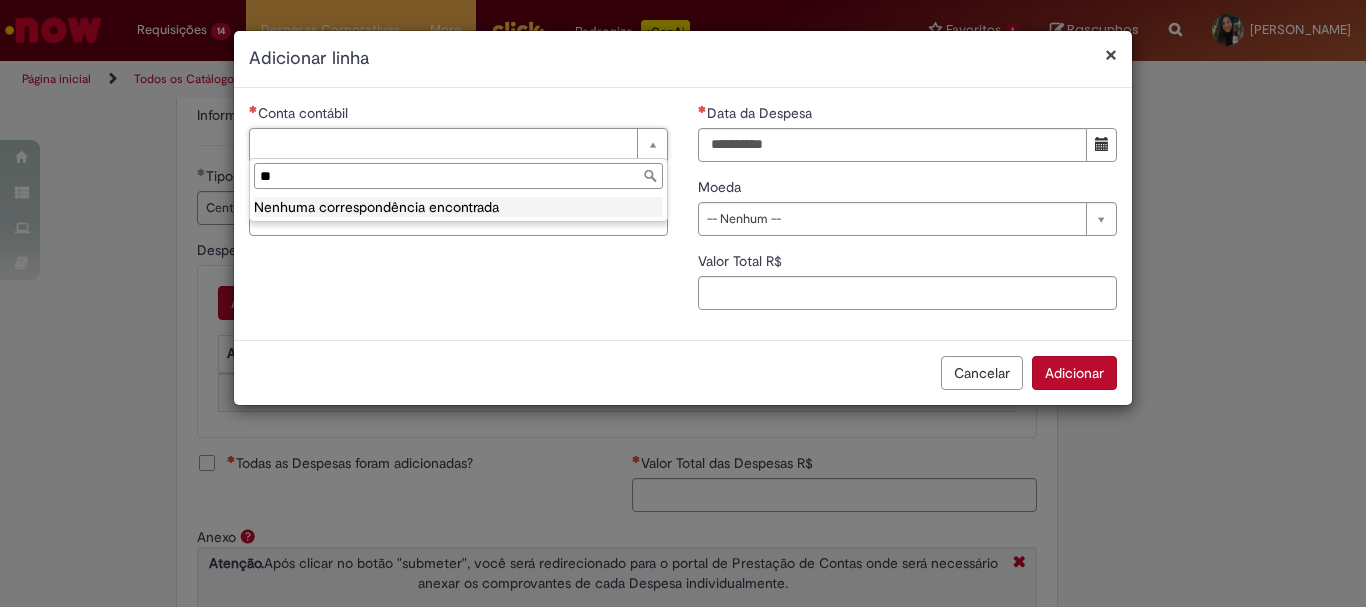 type on "*" 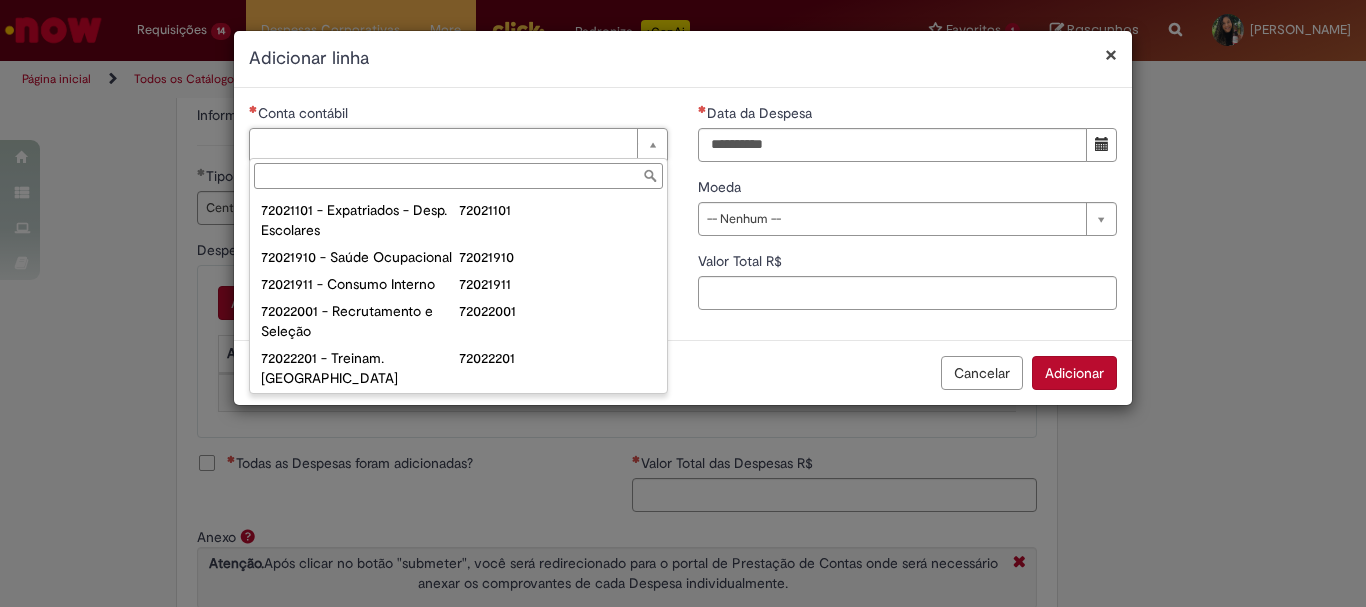 scroll, scrollTop: 80, scrollLeft: 0, axis: vertical 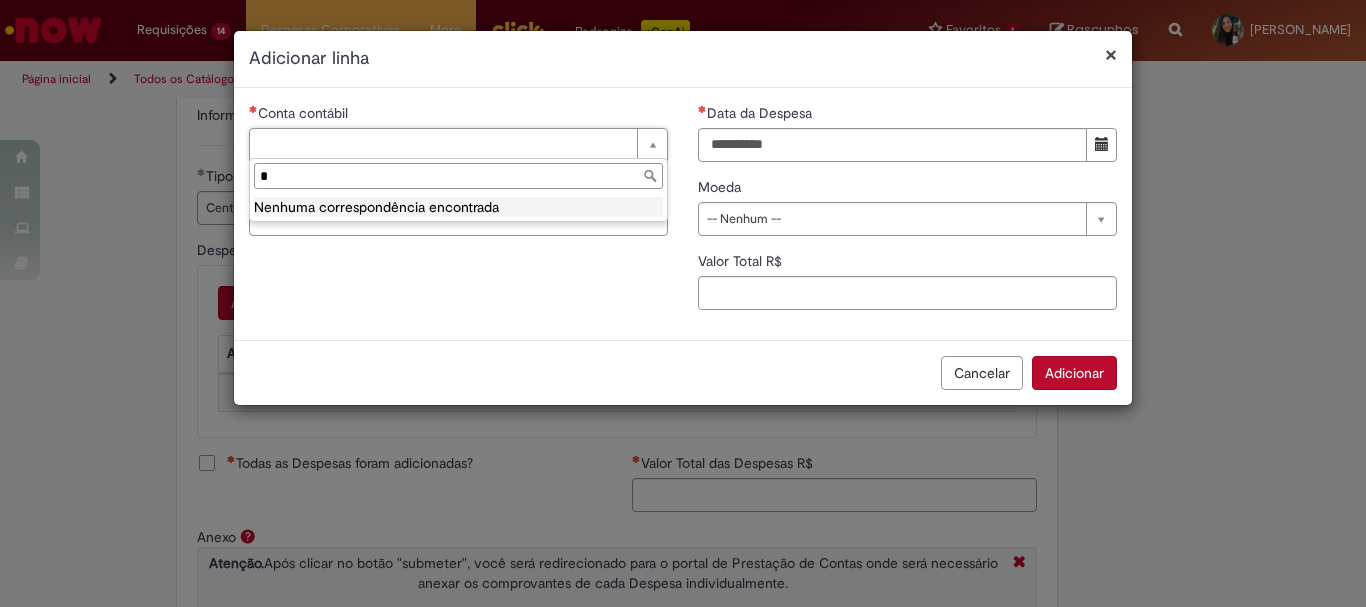 type 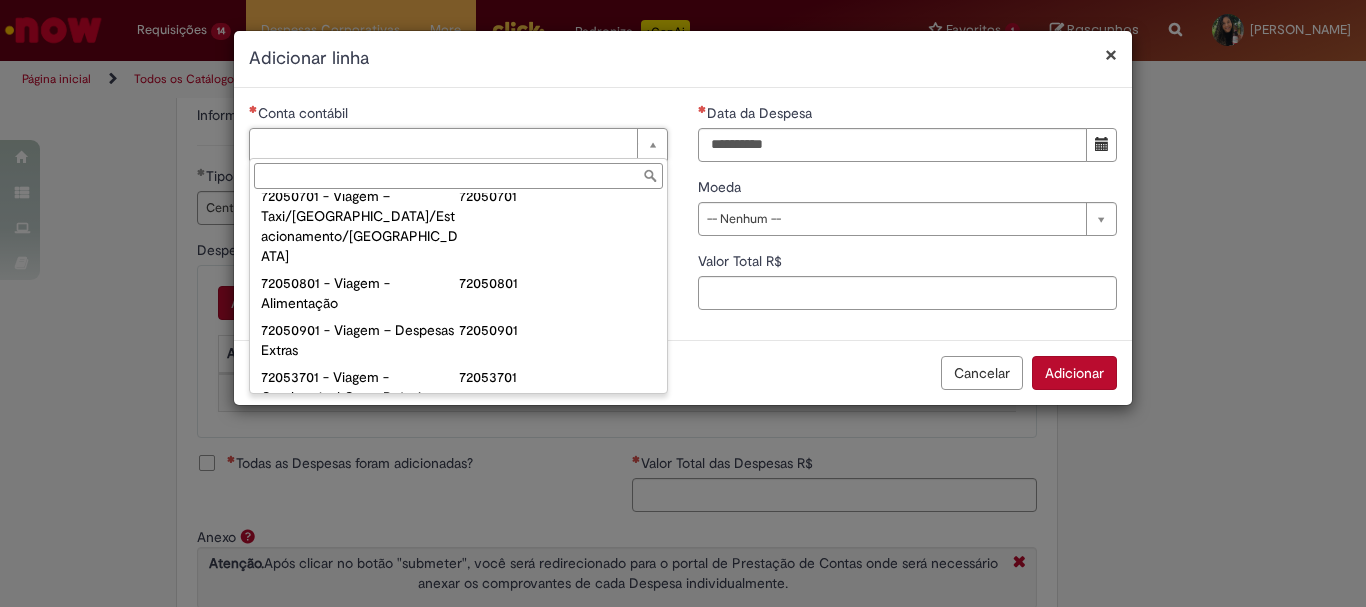 scroll, scrollTop: 1250, scrollLeft: 0, axis: vertical 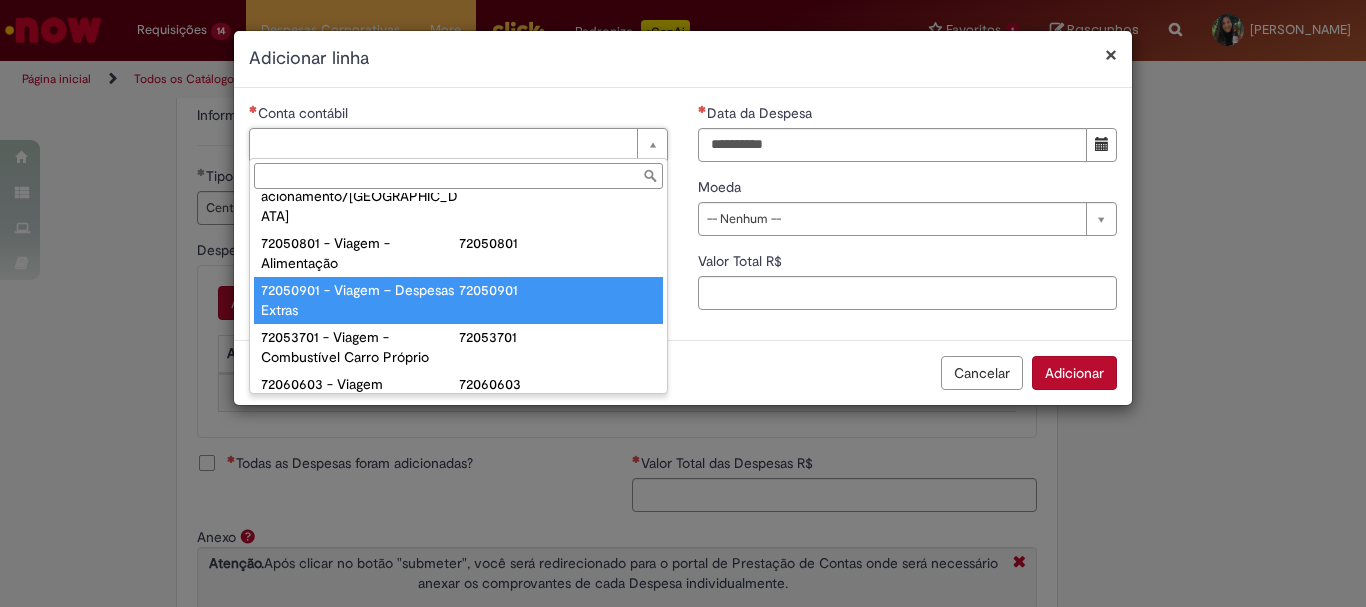 type on "**********" 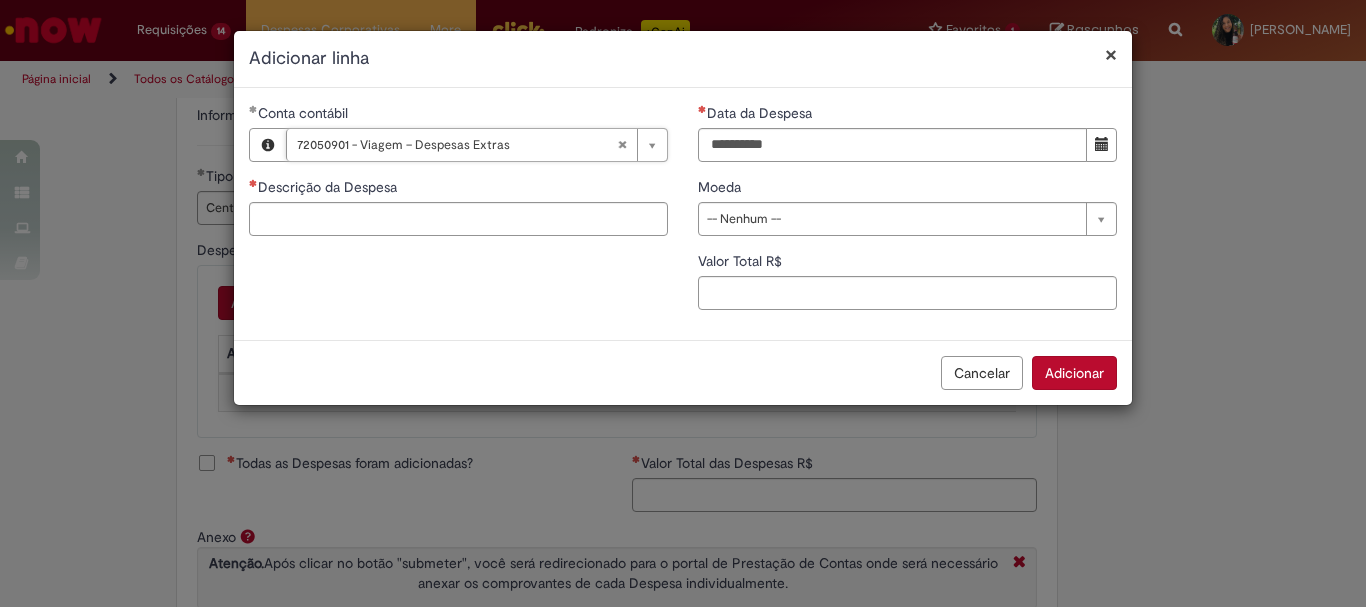 click on "Descrição da Despesa" at bounding box center (458, 189) 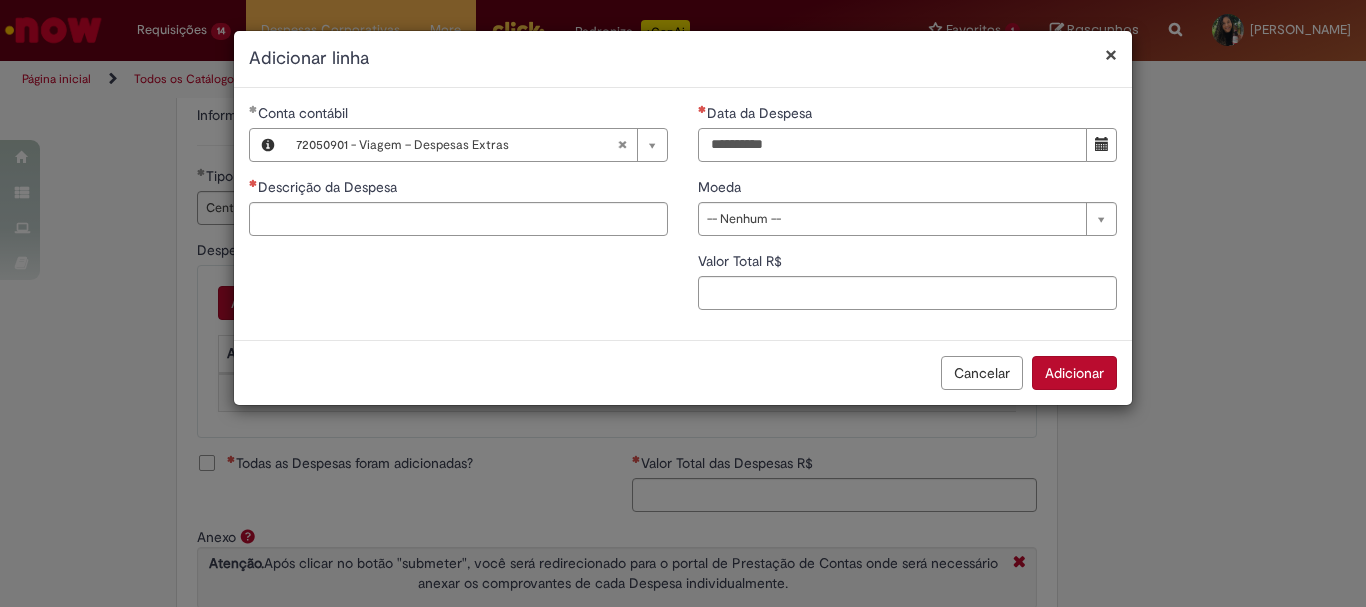 click on "Data da Despesa" at bounding box center (892, 145) 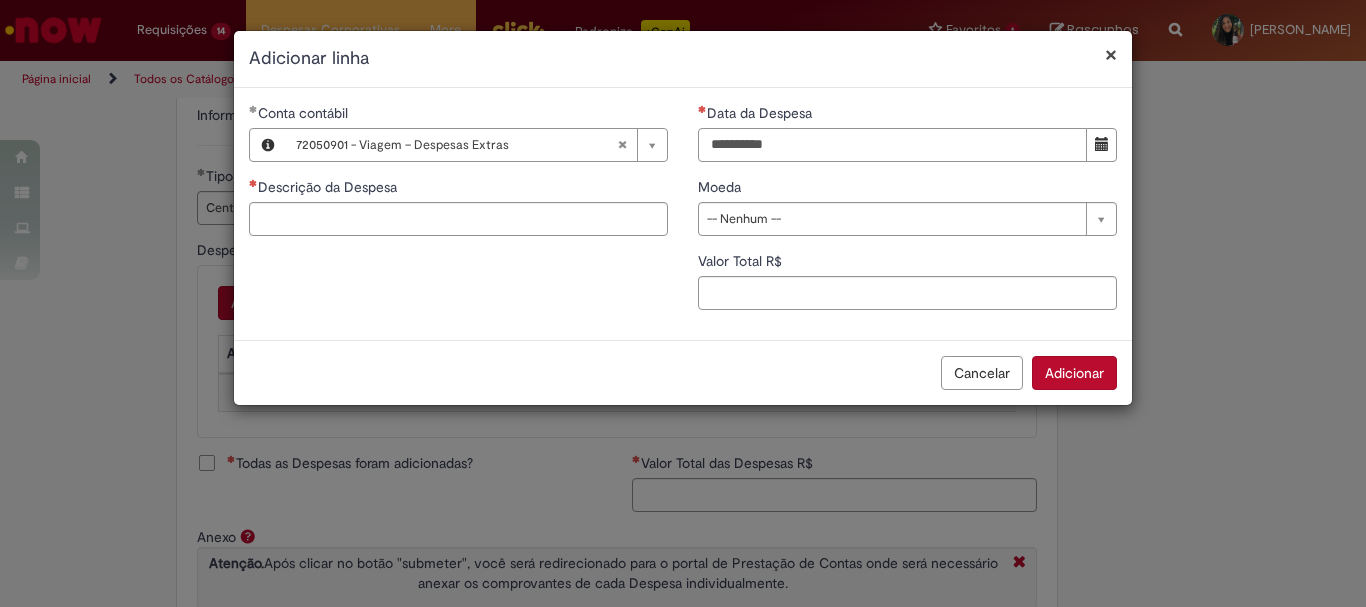 type on "**********" 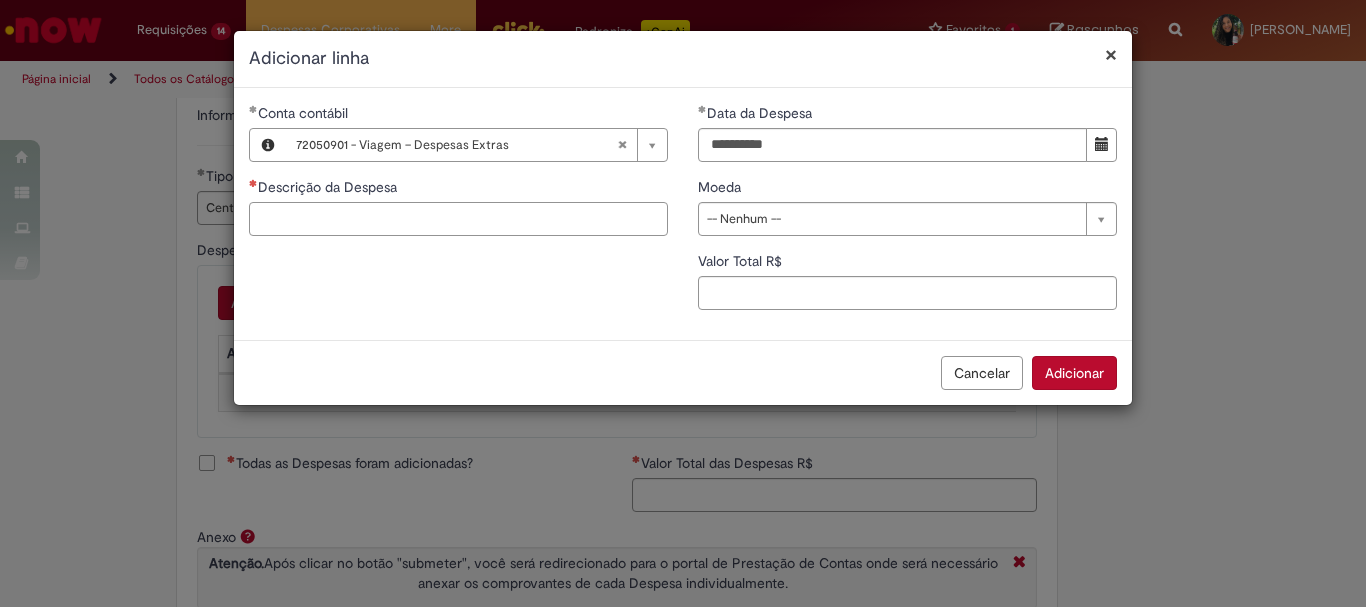 click on "Descrição da Despesa" at bounding box center [458, 219] 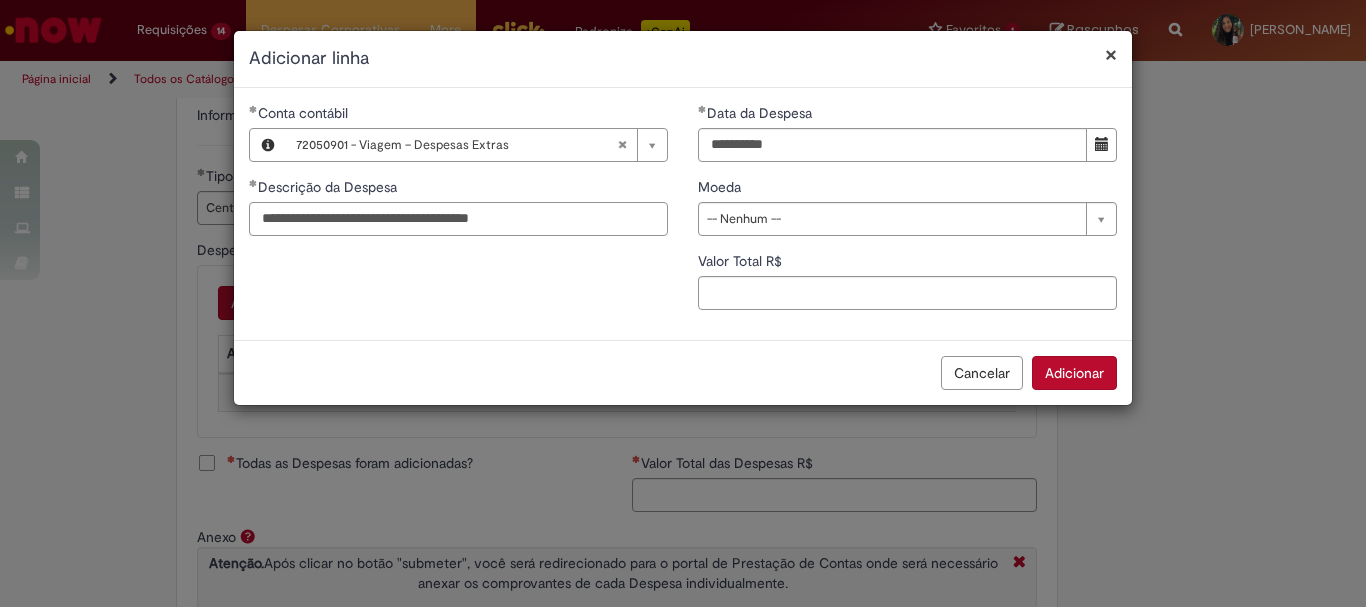 type on "**********" 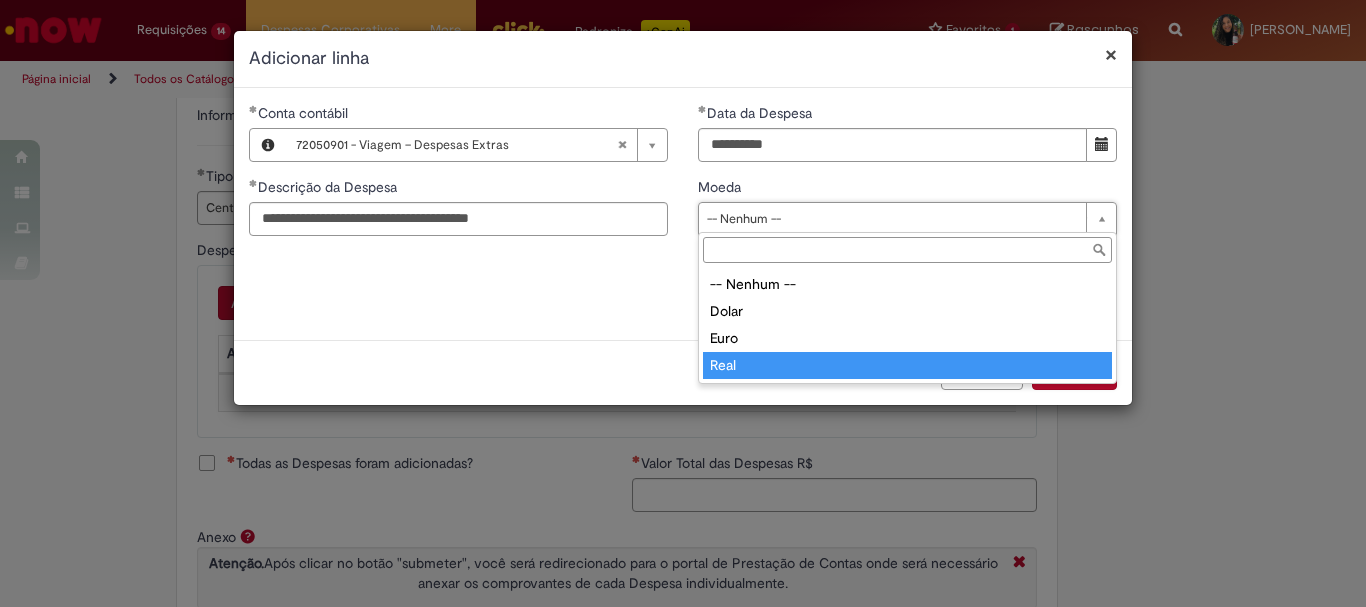 type on "****" 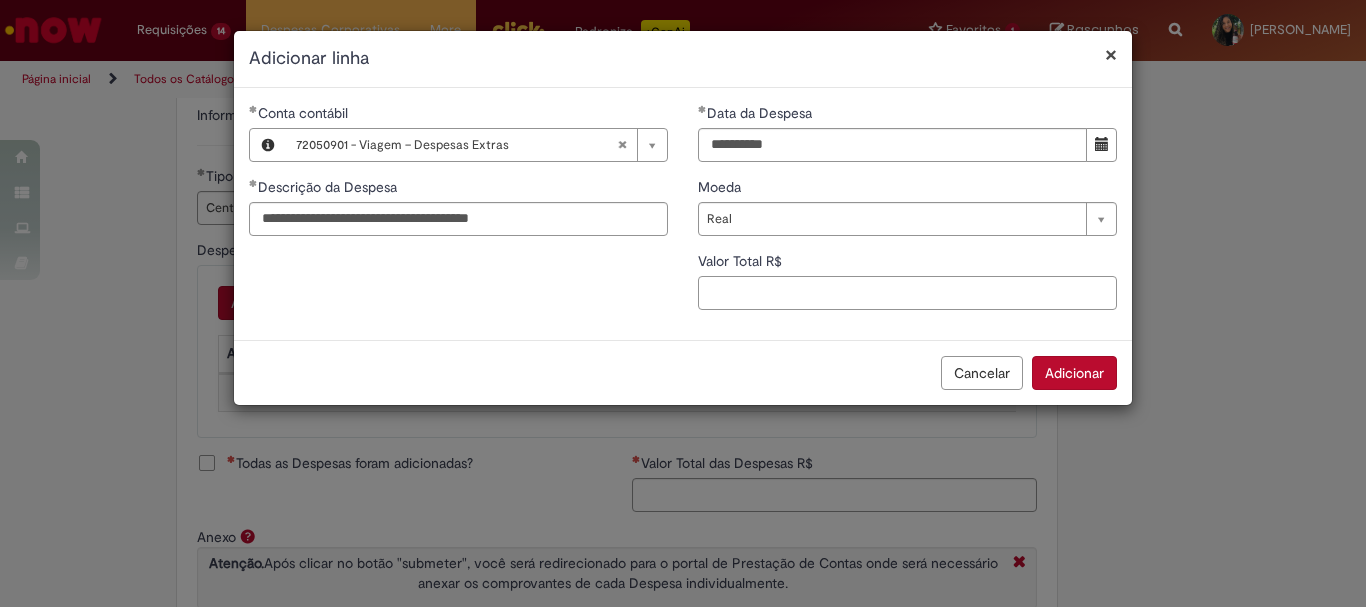 click on "Valor Total R$" at bounding box center (907, 293) 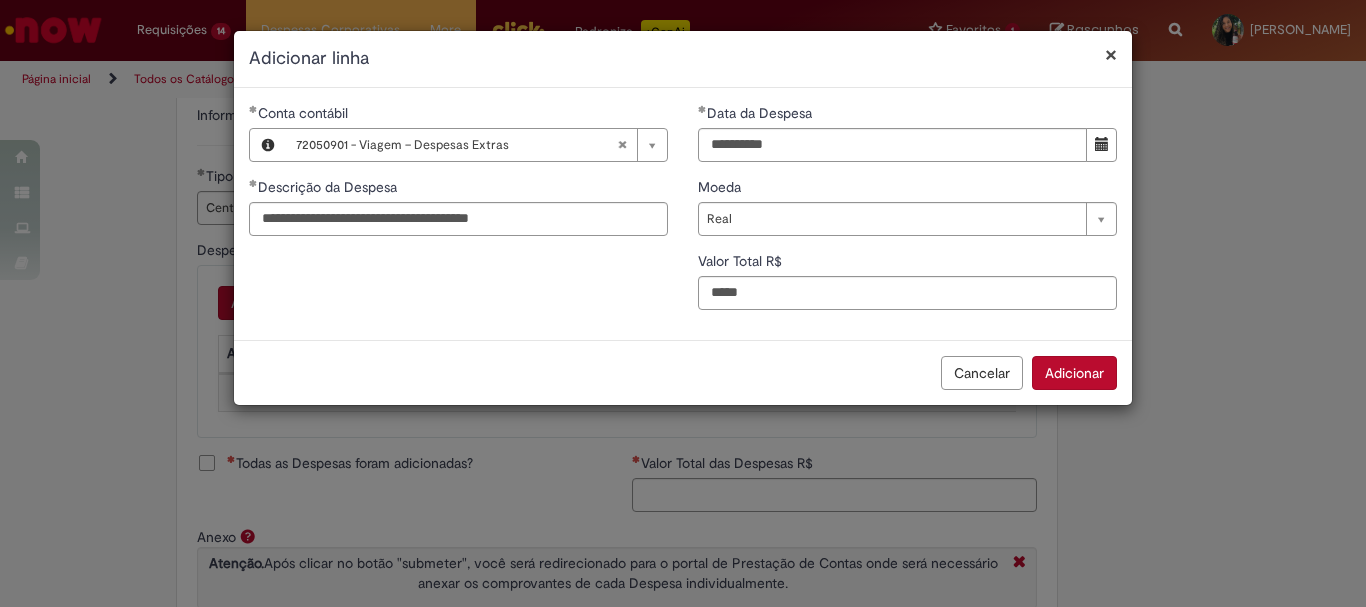 type on "**" 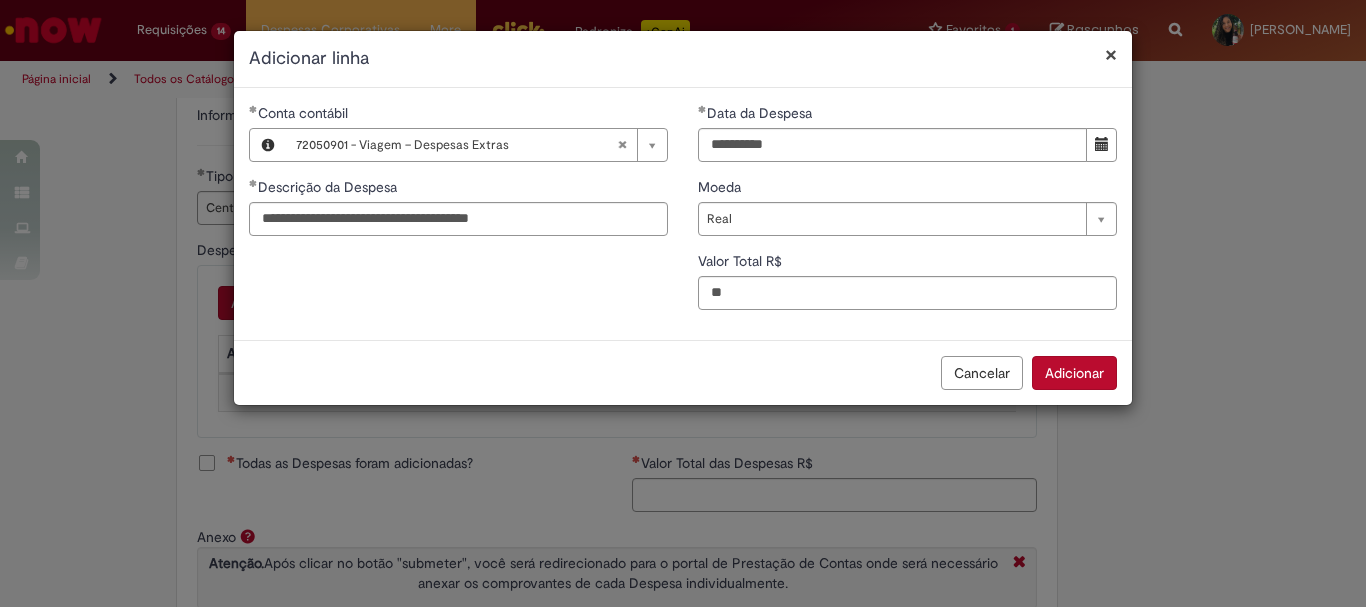 click on "Adicionar" at bounding box center [1074, 373] 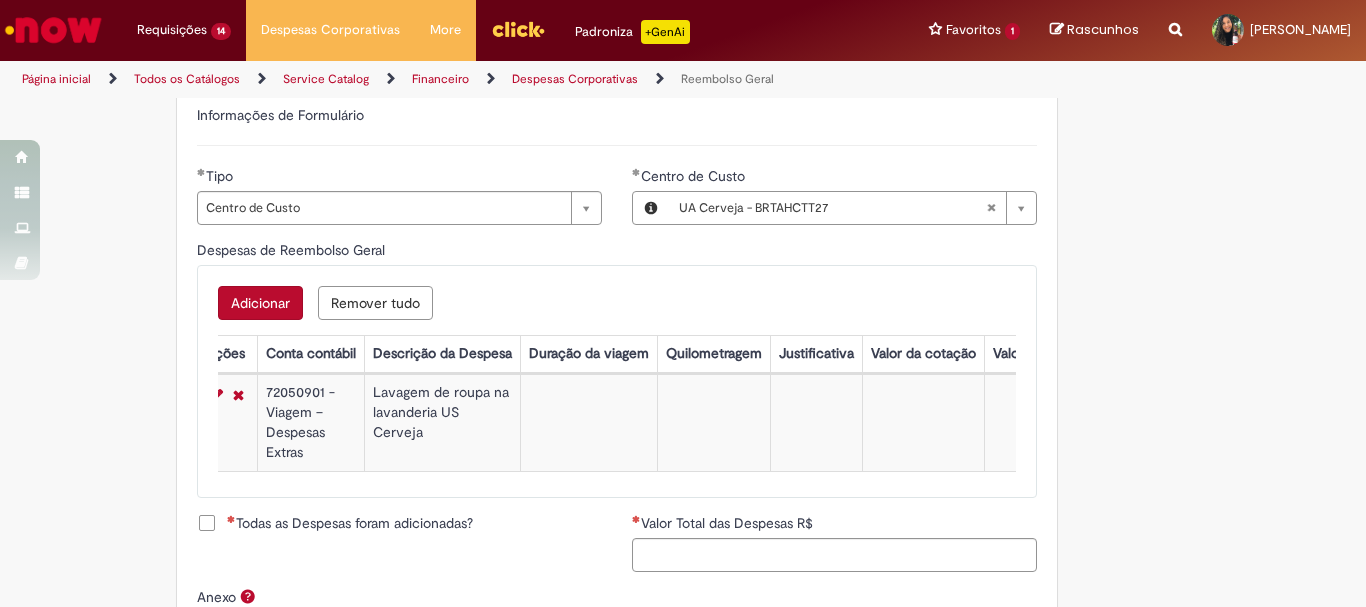 scroll, scrollTop: 0, scrollLeft: 2, axis: horizontal 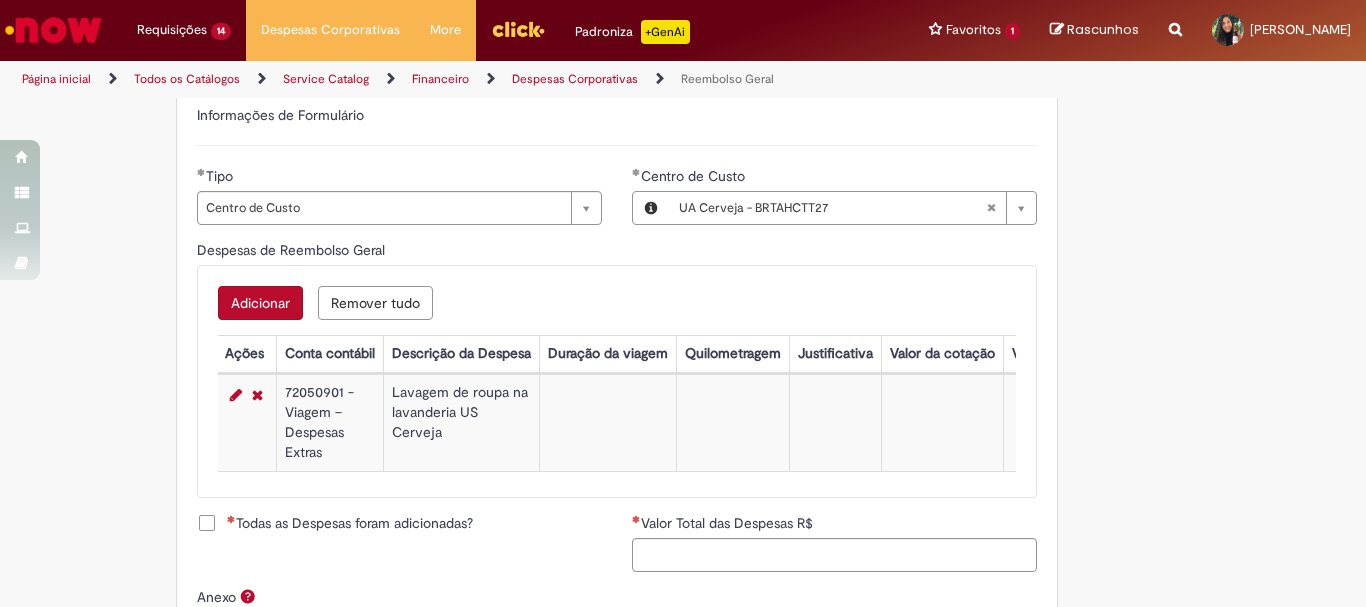 click on "Despesas de Reembolso Geral Adicionar Remover tudo Despesas de Reembolso Geral Ações Conta contábil Descrição da Despesa Duração da viagem Quilometragem Justificativa Valor da cotação Valor por Litro Combustível Data da Despesa Moeda Valor Gasto em €/US Valor Total R$ ID Interno CC sap_a_integrar 72050901 -  Viagem – Despesas Extras Lavagem de roupa na lavanderia US Cerveja 09/07/2025 Real 60 907a0d281b401610bc6965bbe54bcb77 s4" at bounding box center (617, 376) 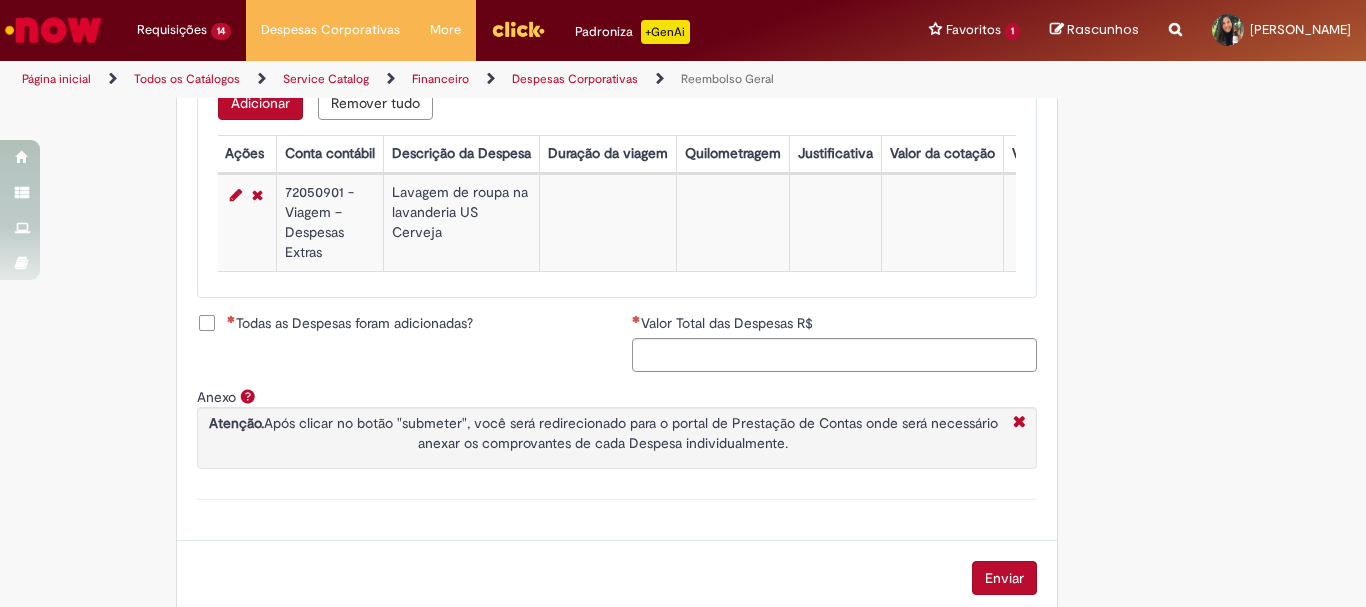 scroll, scrollTop: 949, scrollLeft: 0, axis: vertical 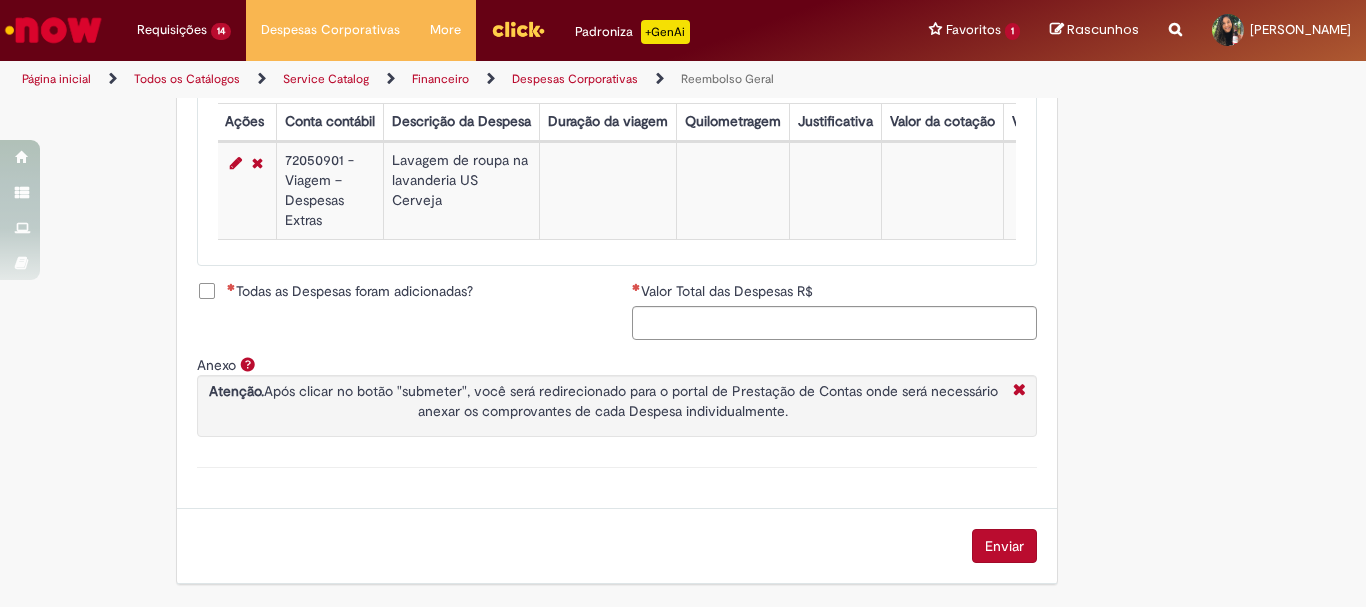 click on "Todas as Despesas foram adicionadas?" at bounding box center [350, 291] 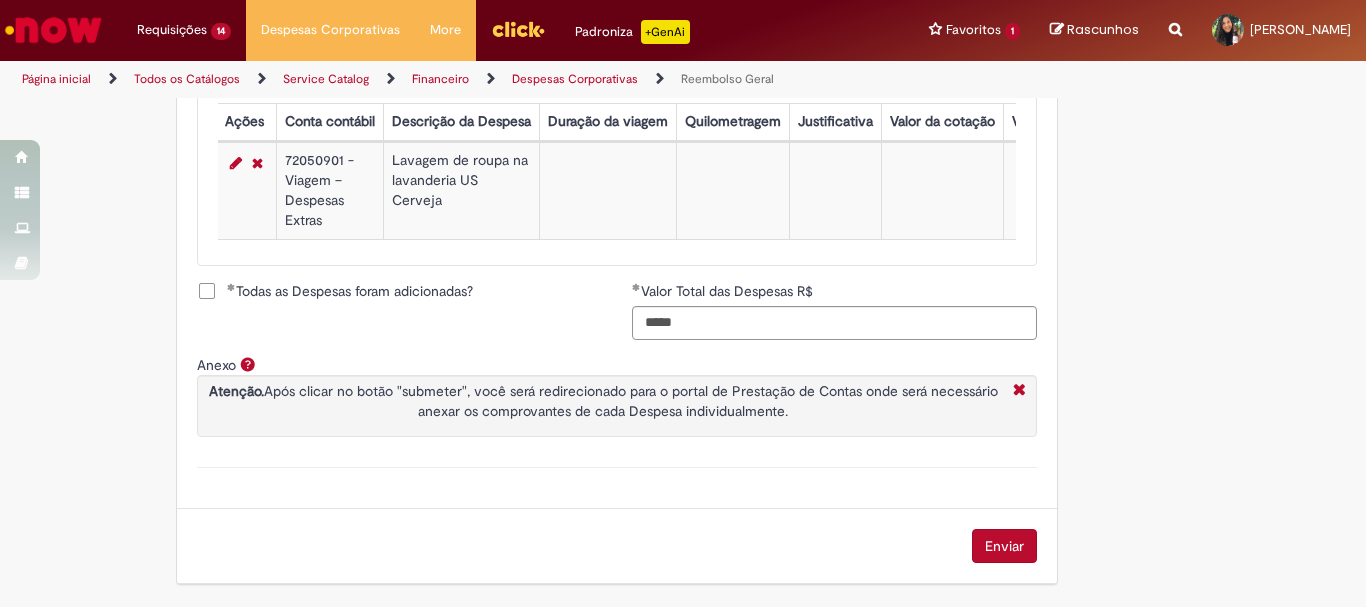 click on "Todas as Despesas foram adicionadas? Valor Total das Despesas R$ *****" at bounding box center (617, 318) 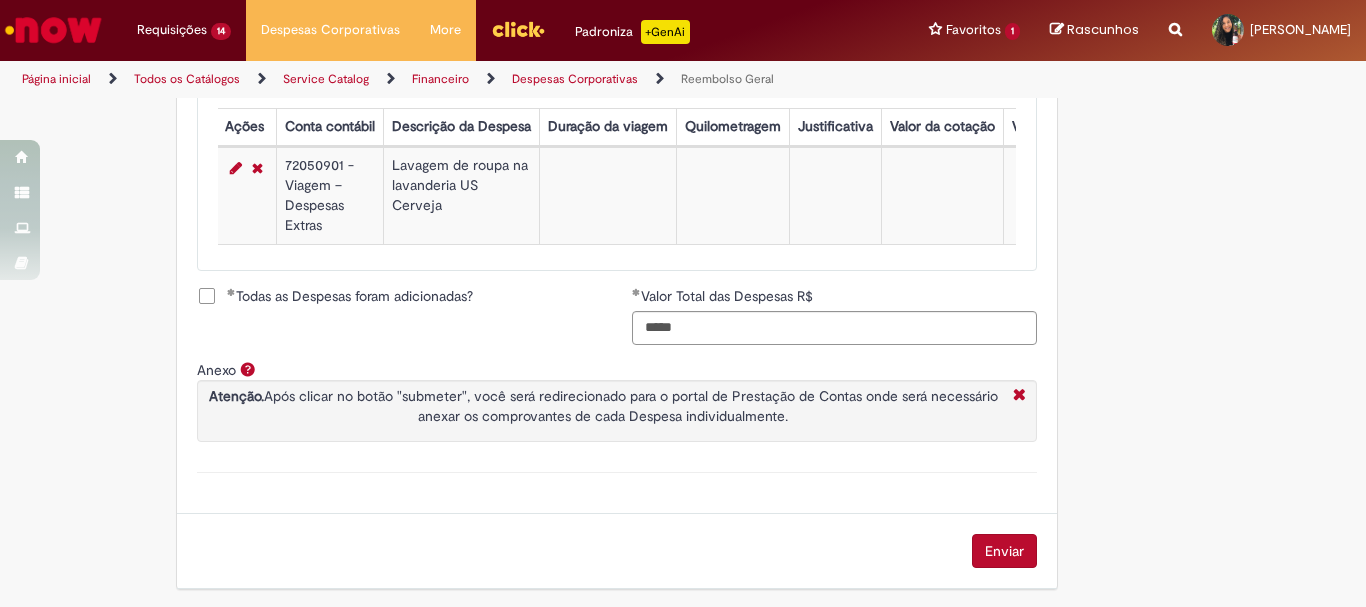 click on "Enviar" at bounding box center [1004, 551] 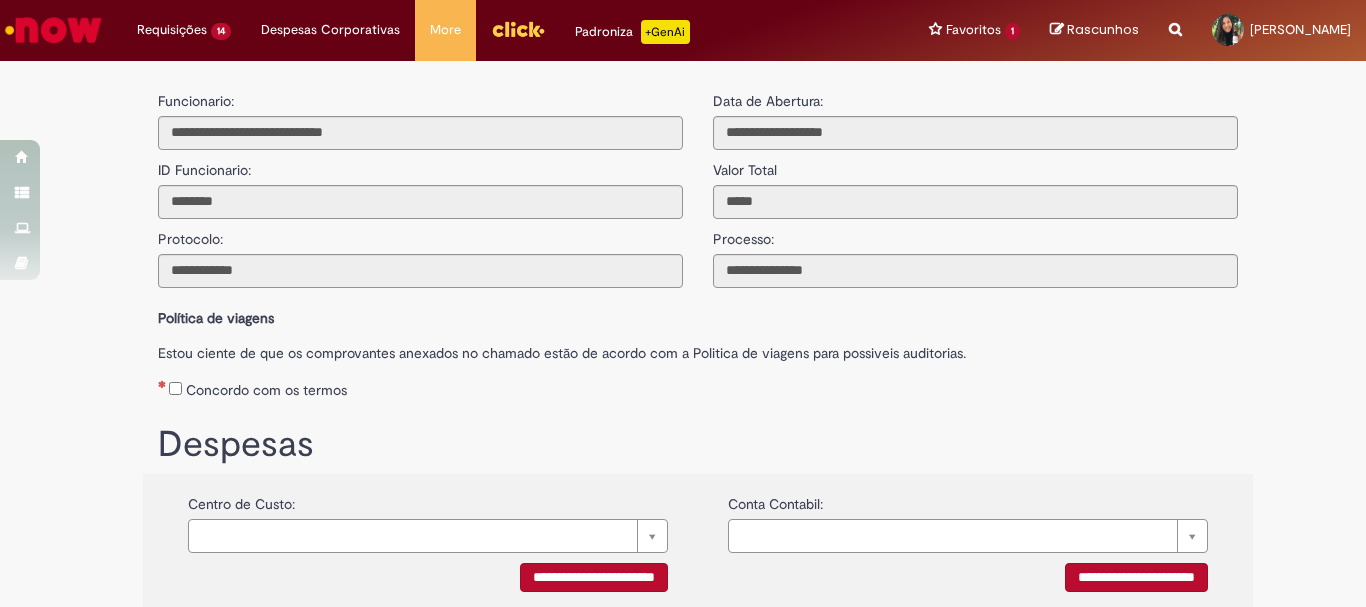 scroll, scrollTop: 0, scrollLeft: 0, axis: both 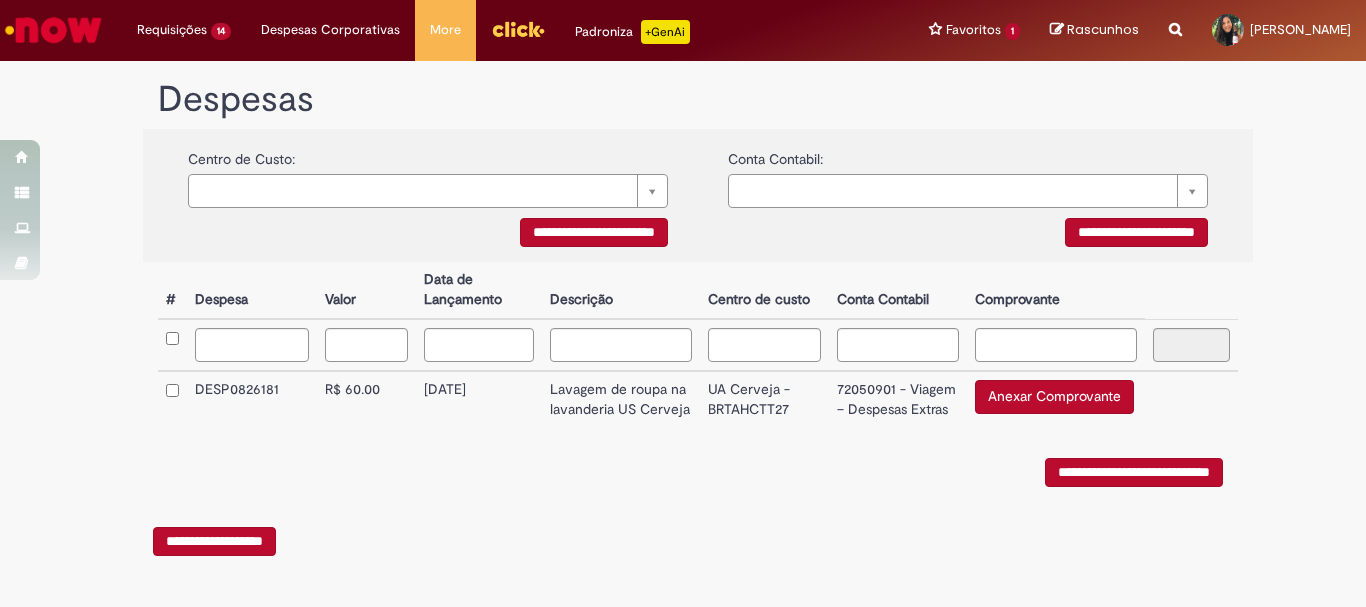 click on "**********" at bounding box center (594, 232) 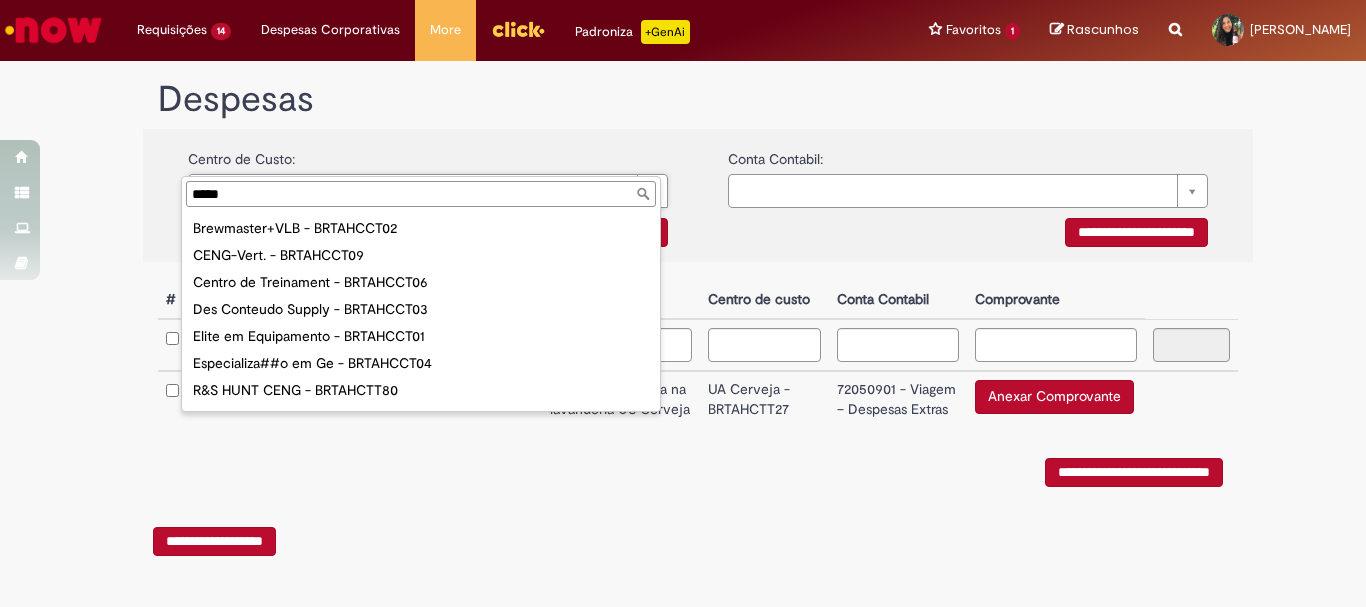 scroll, scrollTop: 80, scrollLeft: 0, axis: vertical 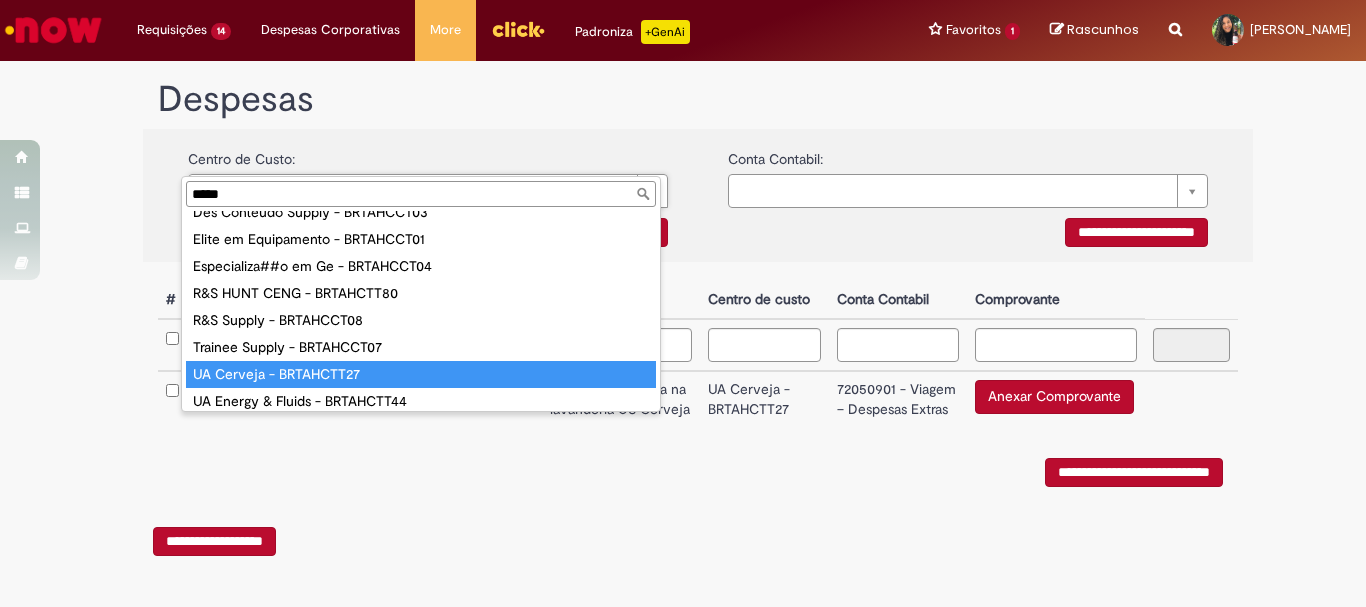 type on "*****" 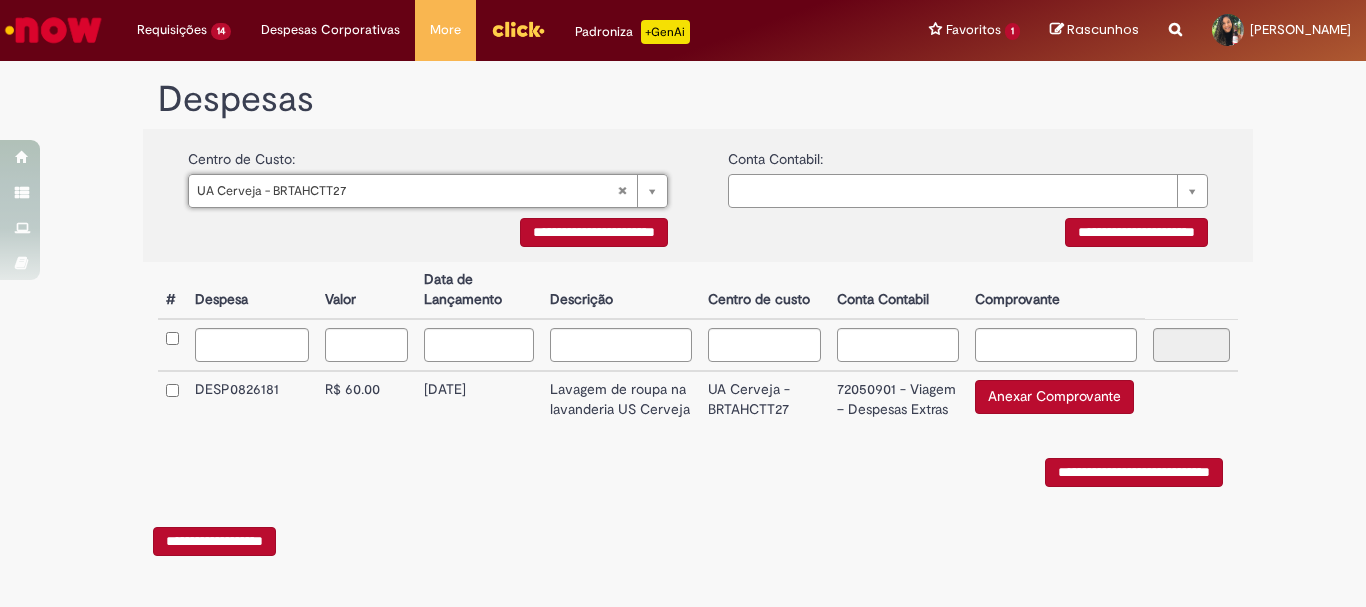 click on "**********" at bounding box center [968, 235] 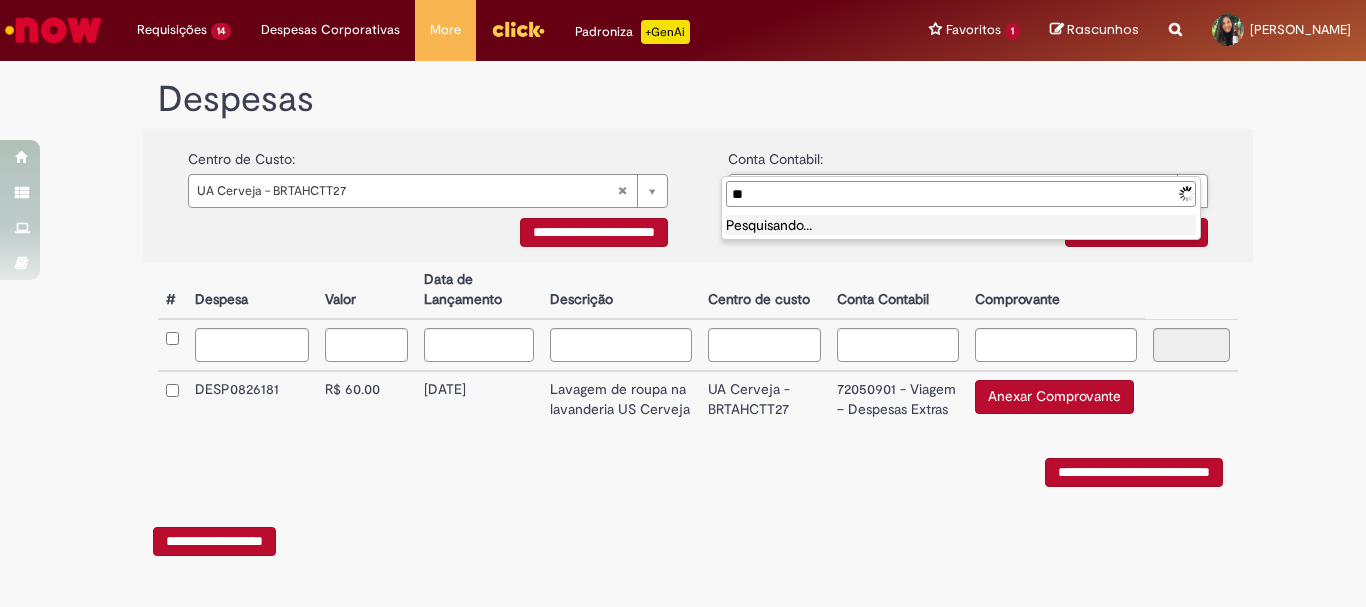type on "*" 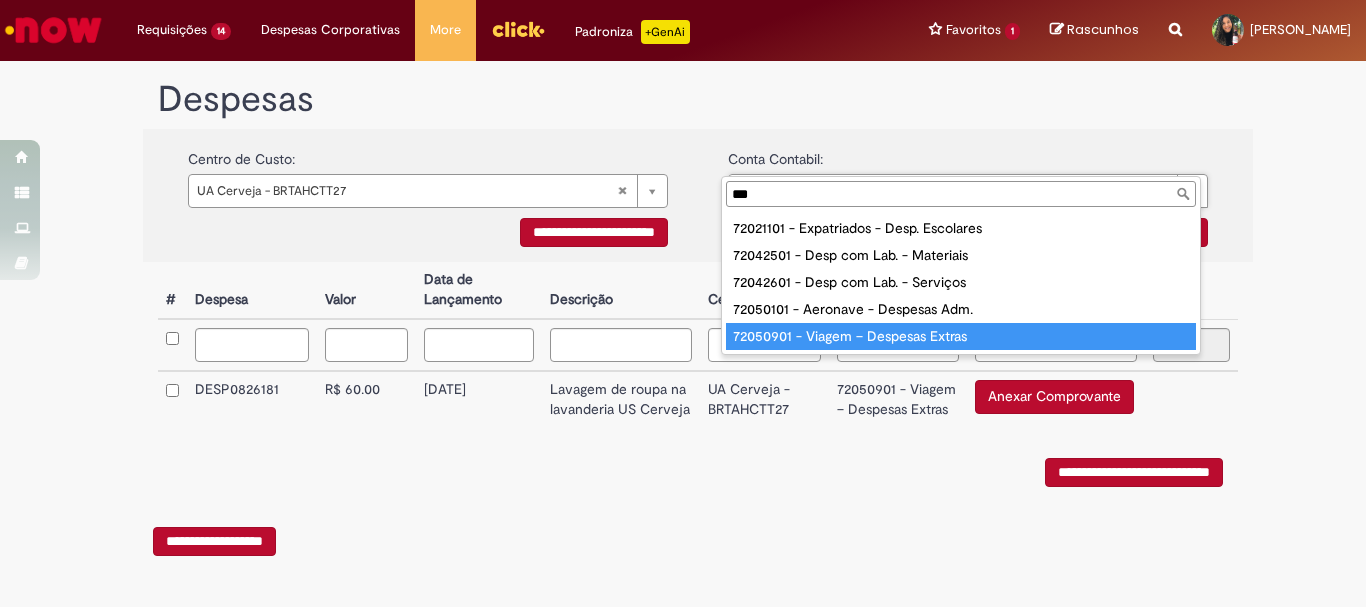 type on "***" 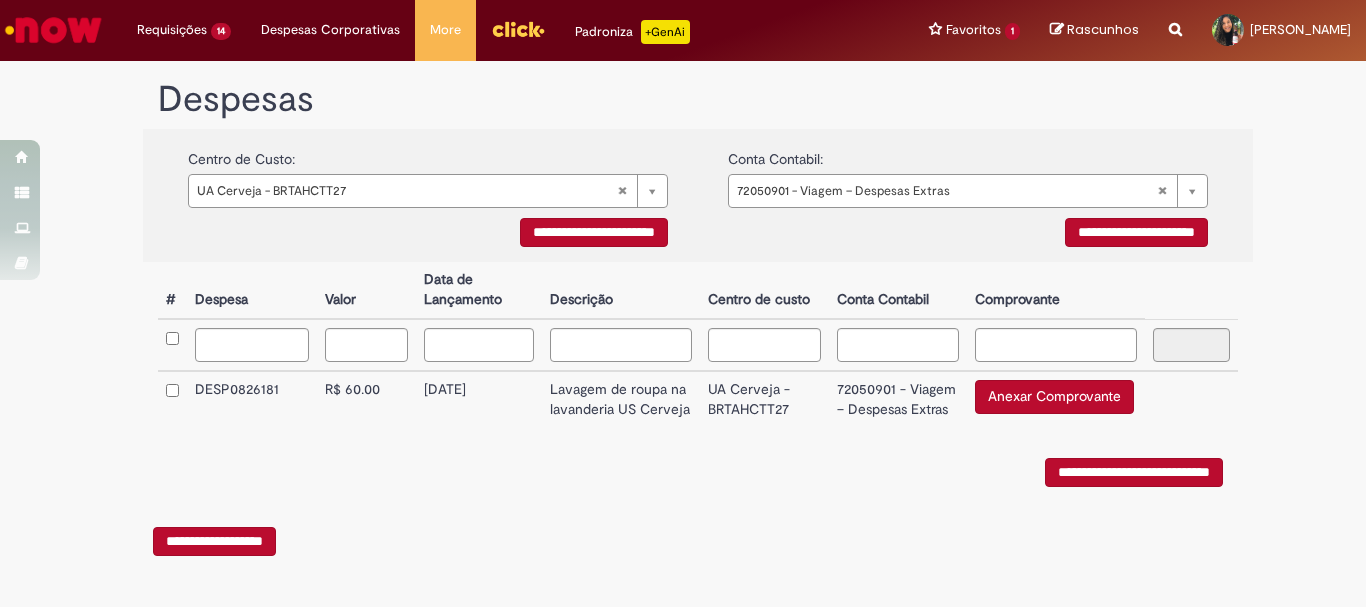 click on "Valor" at bounding box center [366, 290] 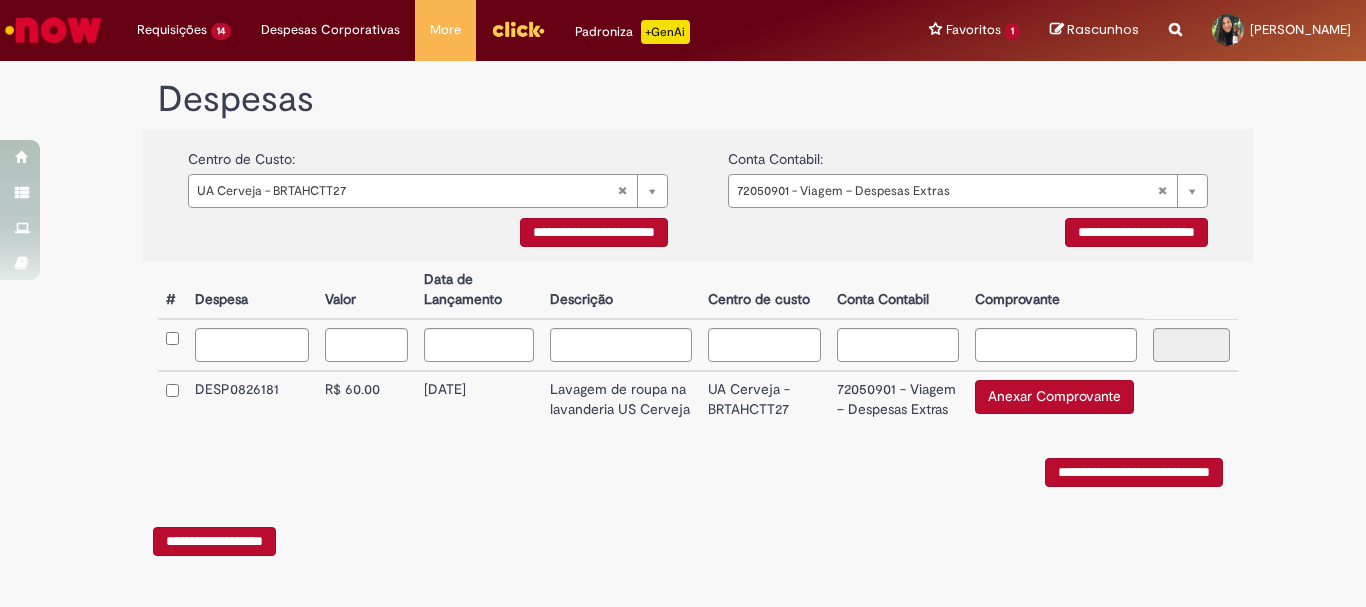 click on "Anexar Comprovante" at bounding box center [1054, 397] 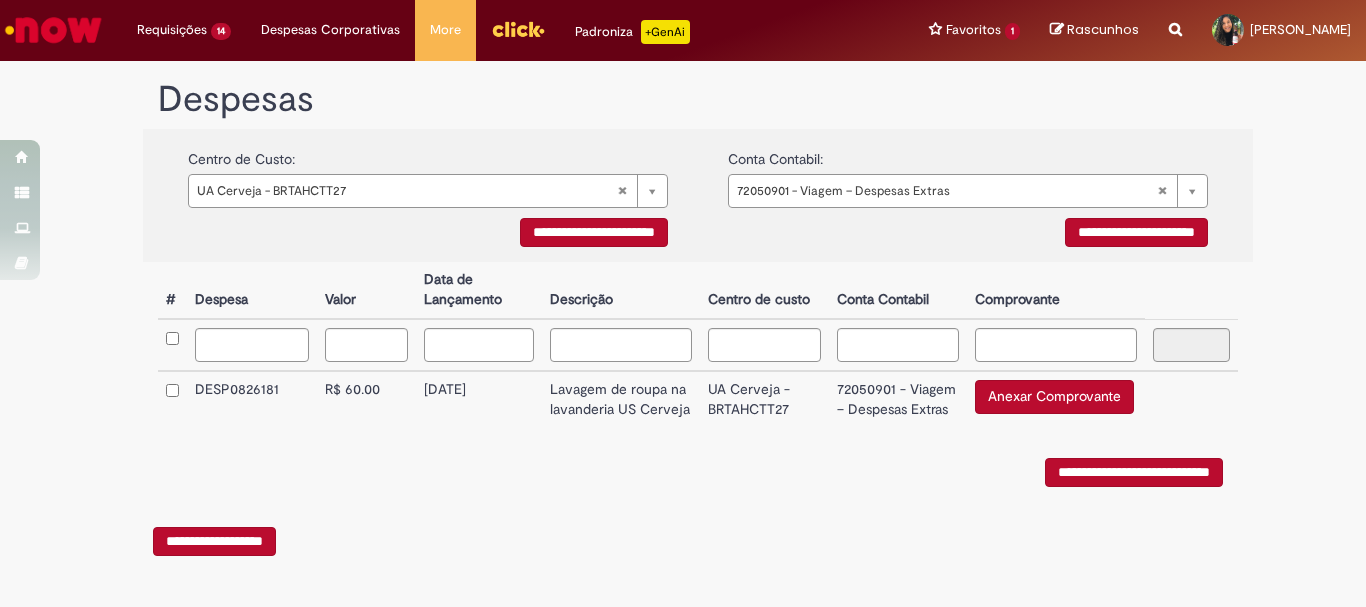 click on "Anexar Comprovante" at bounding box center (1054, 397) 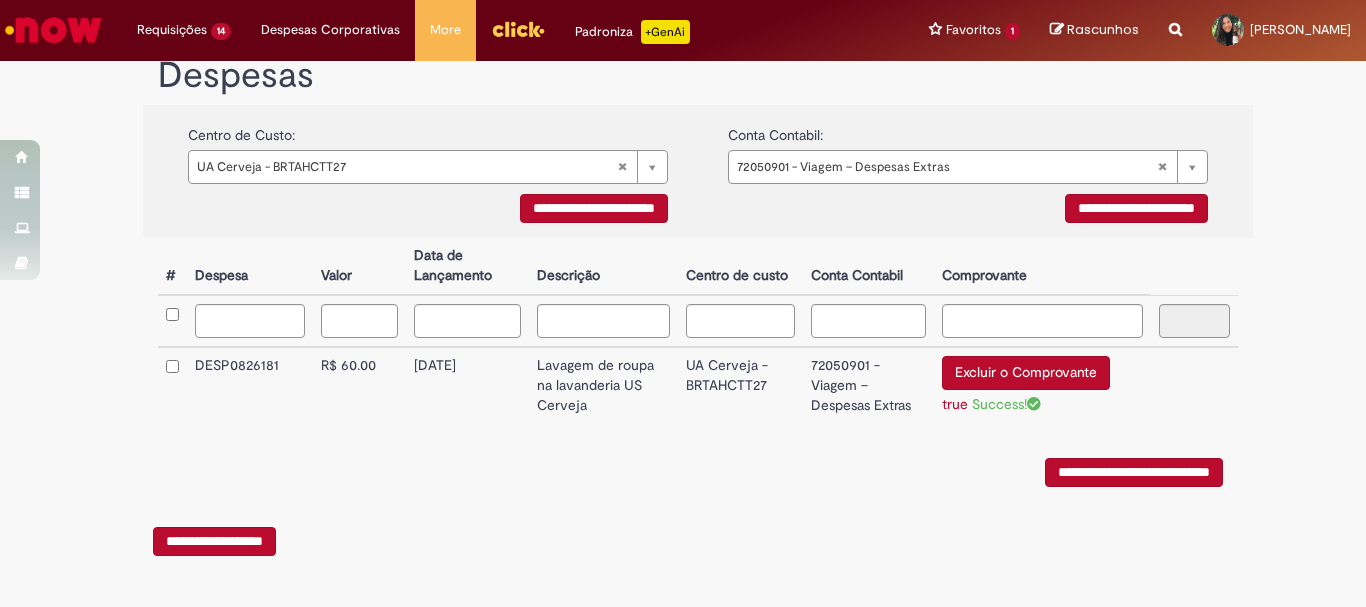 click on "**********" at bounding box center (1134, 472) 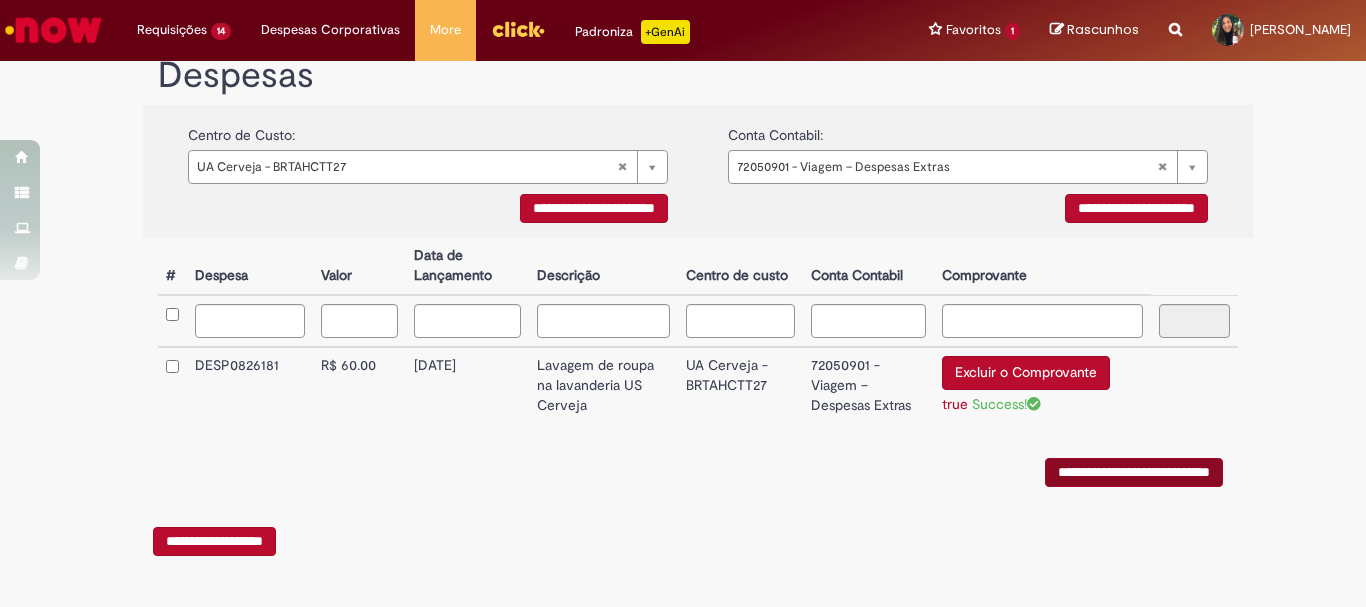 scroll, scrollTop: 0, scrollLeft: 0, axis: both 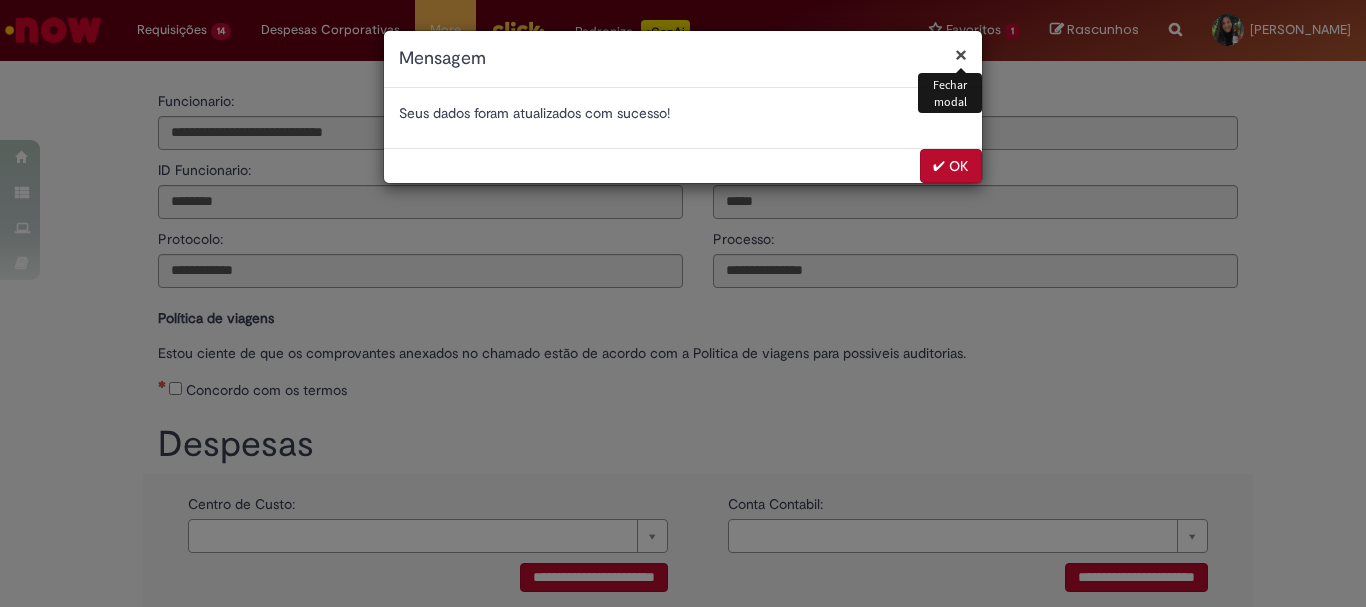 click on "✔ OK" at bounding box center [951, 166] 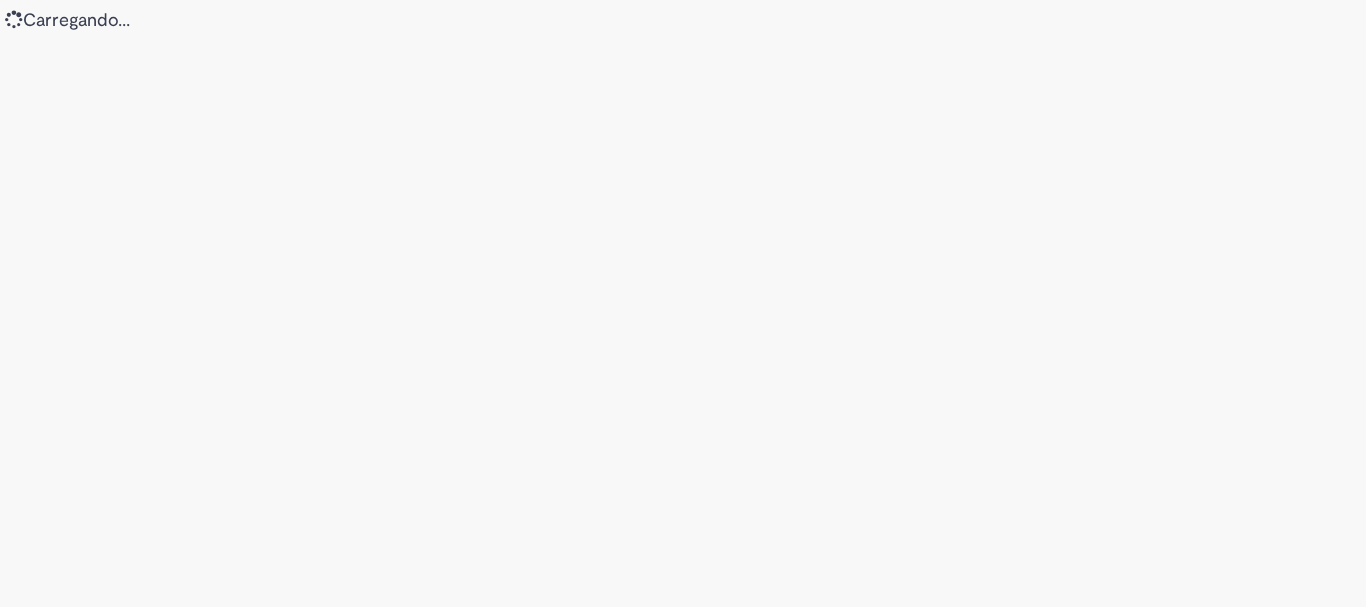 scroll, scrollTop: 0, scrollLeft: 0, axis: both 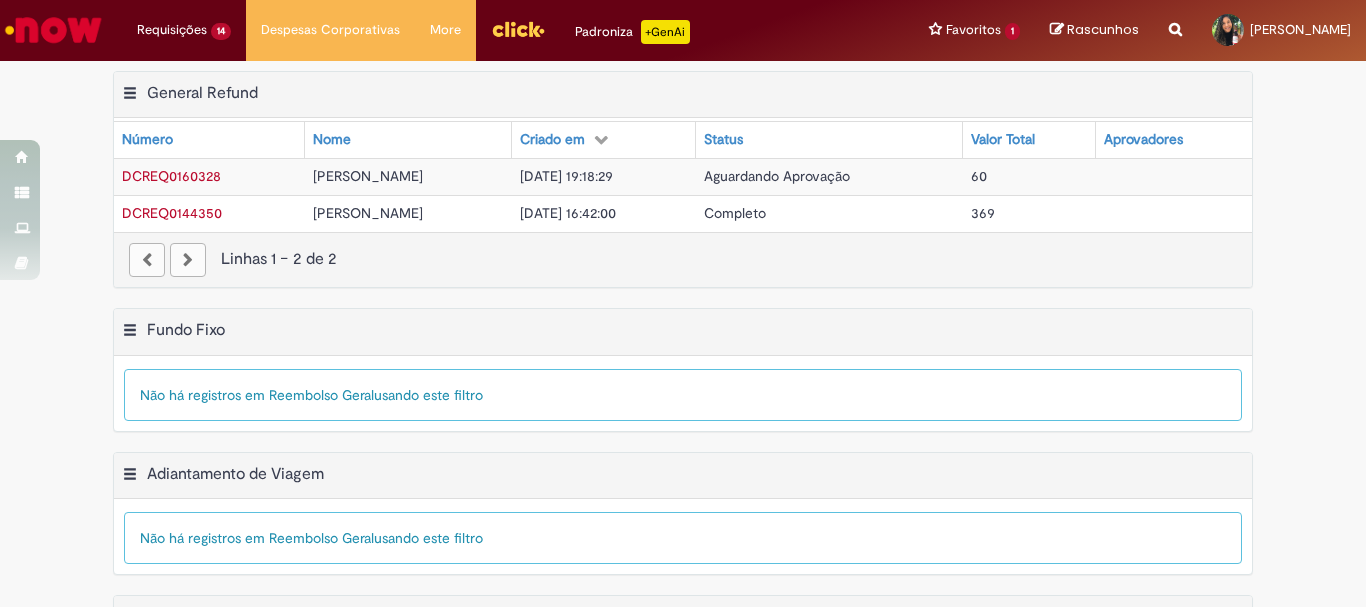 click at bounding box center (188, 260) 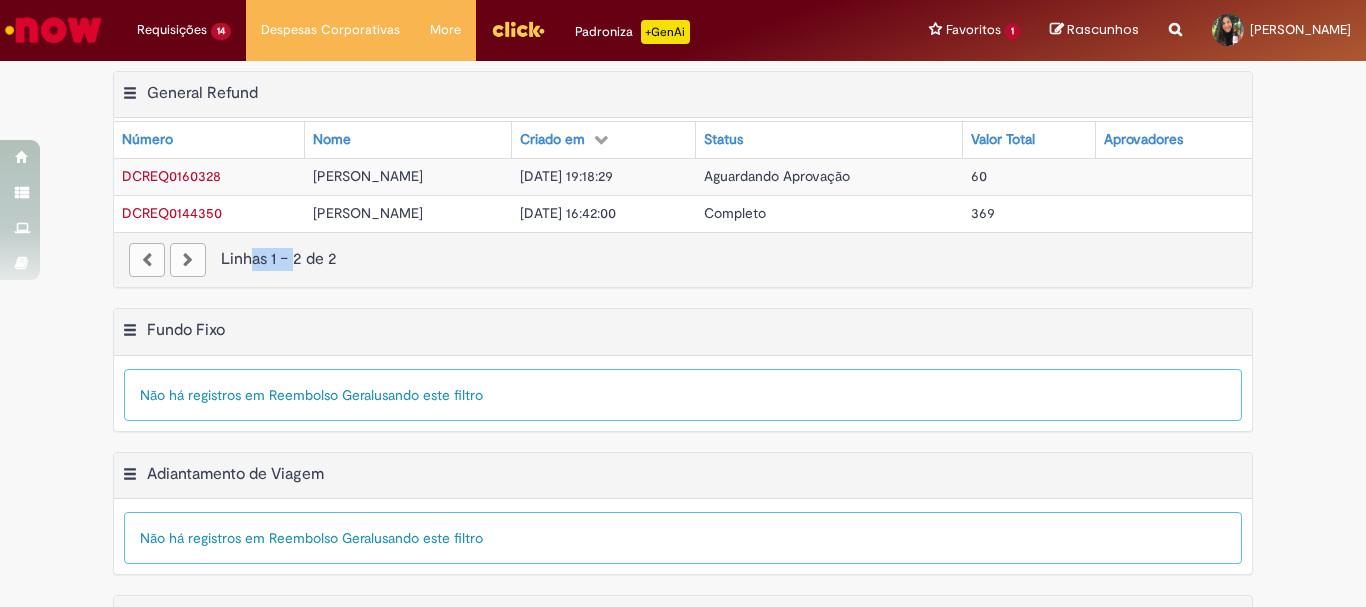 click at bounding box center (188, 260) 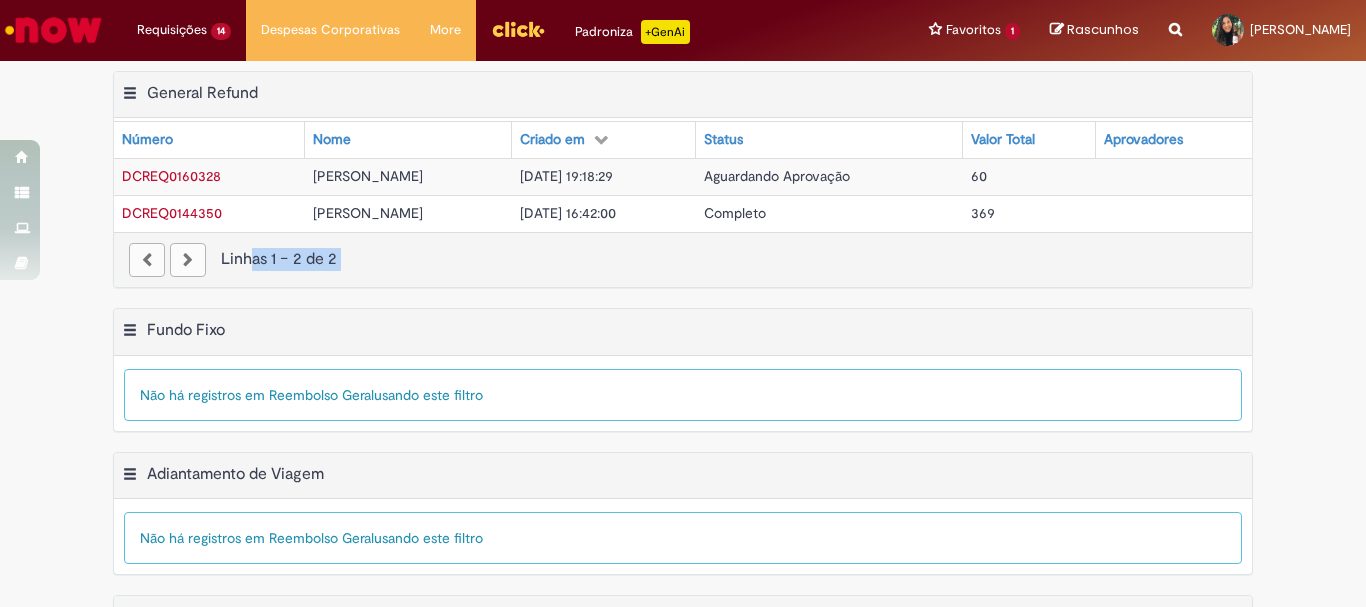 click at bounding box center [188, 260] 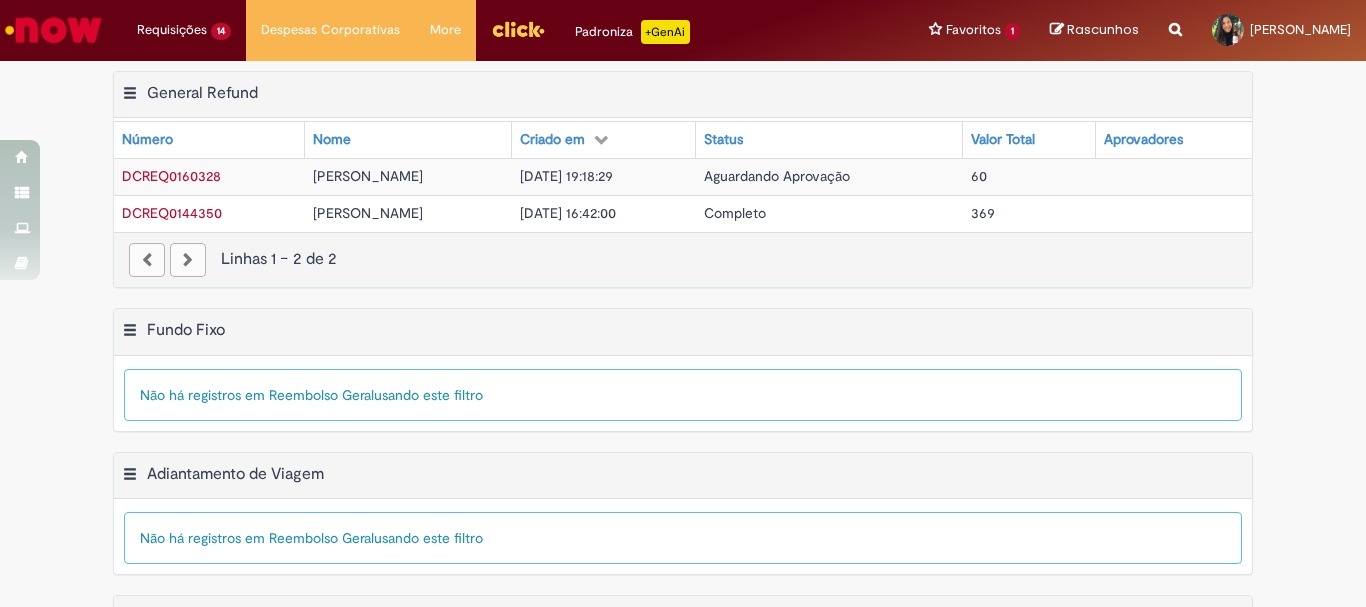click on "Linhas 1 − 2 de 2" at bounding box center (683, 259) 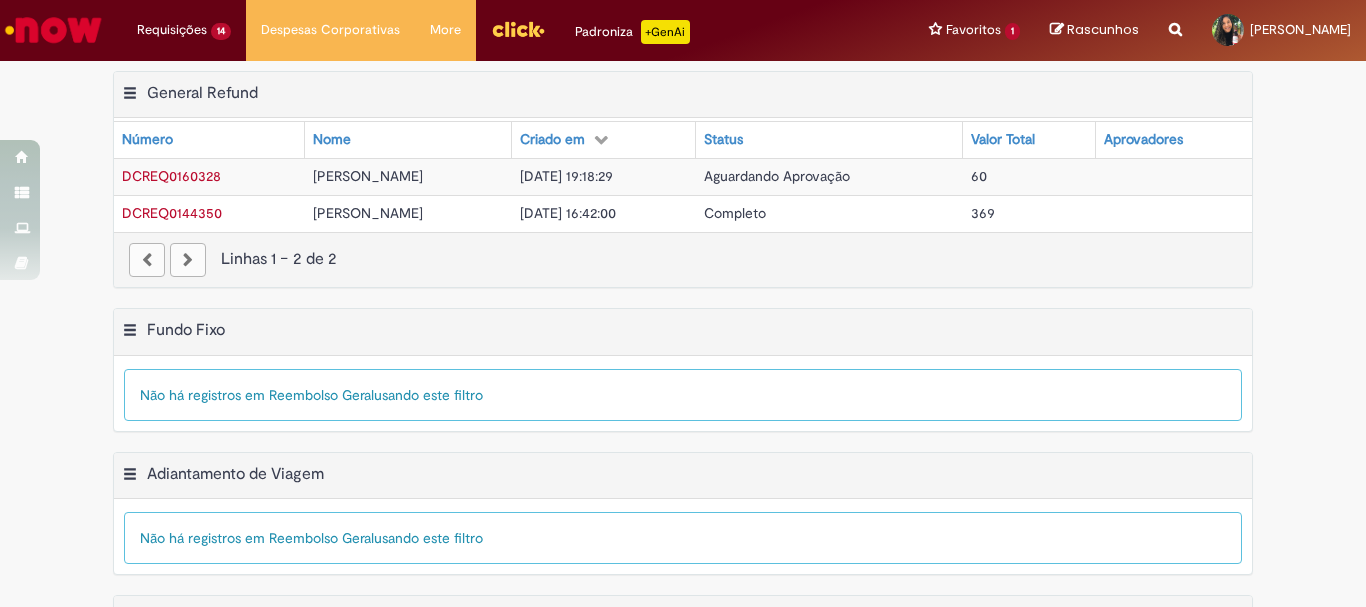 click on "Exportar como PDF   Exportar como Excel   Exportar como CSV
Fundo Fixo Tabela - Página 1" at bounding box center (683, 332) 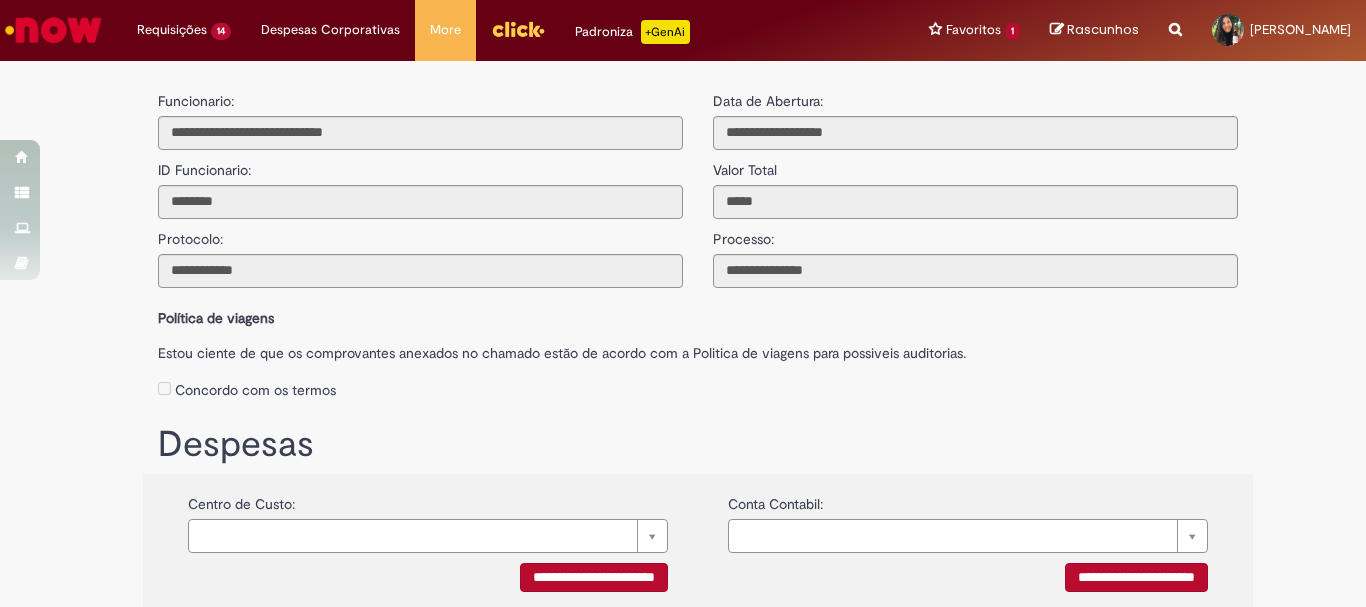 click on "Política de viagens" at bounding box center (698, 313) 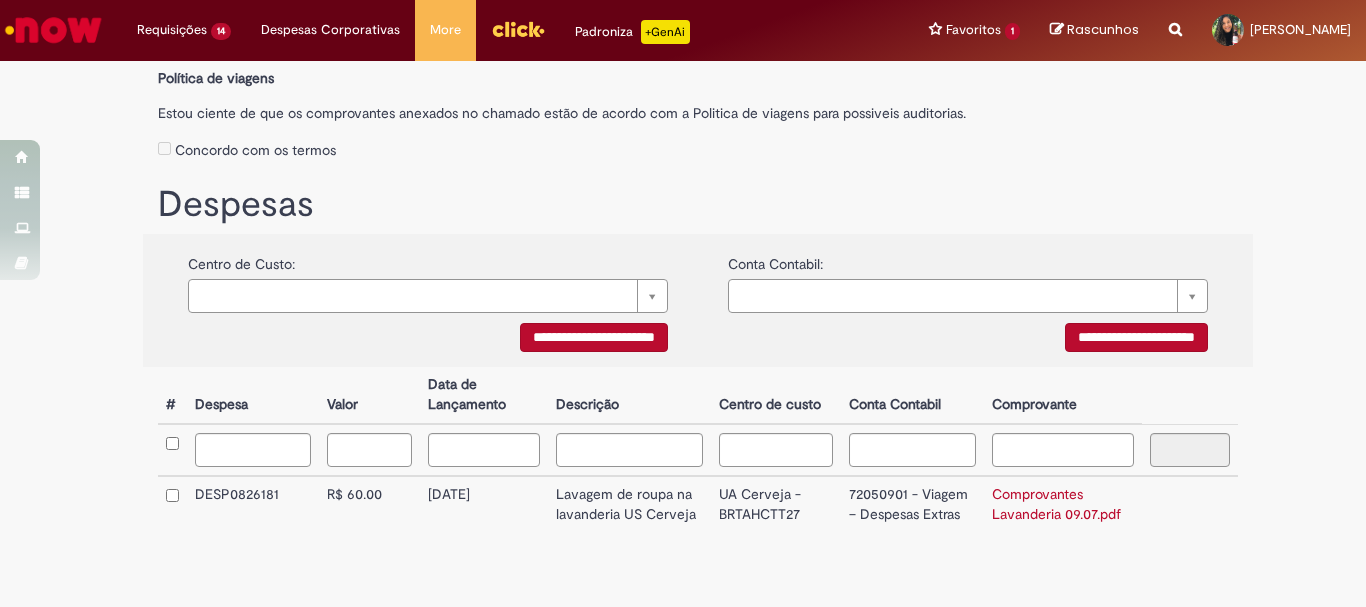 scroll, scrollTop: 290, scrollLeft: 0, axis: vertical 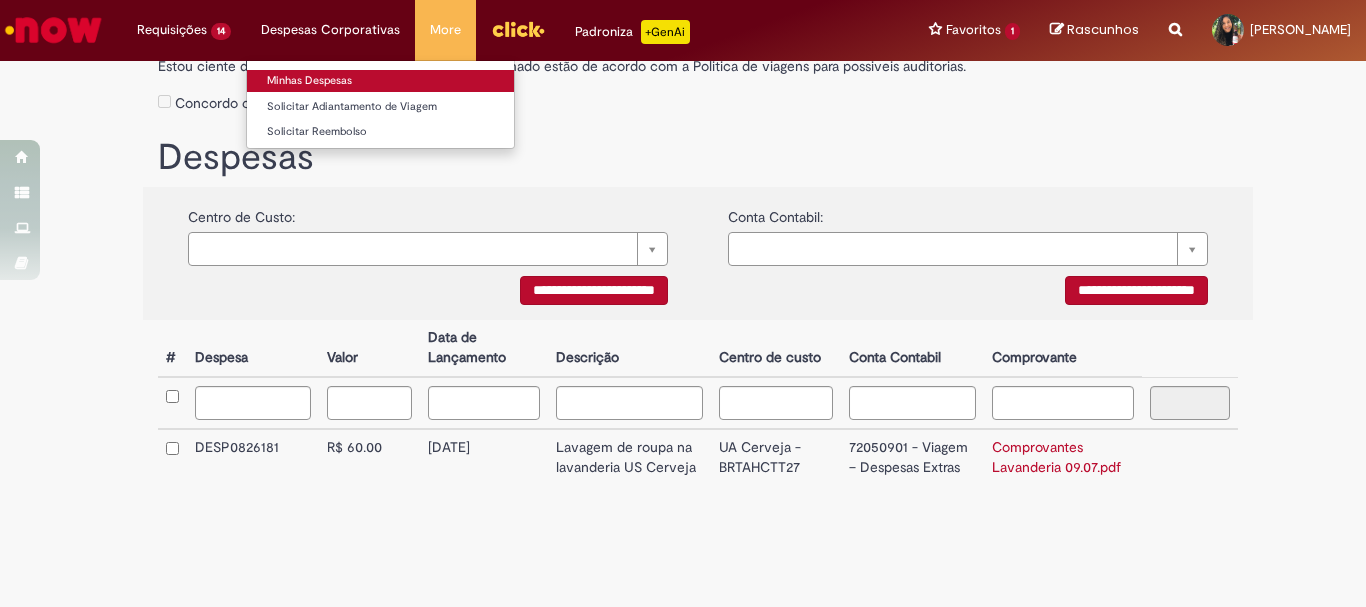 click on "Minhas Despesas" at bounding box center [380, 81] 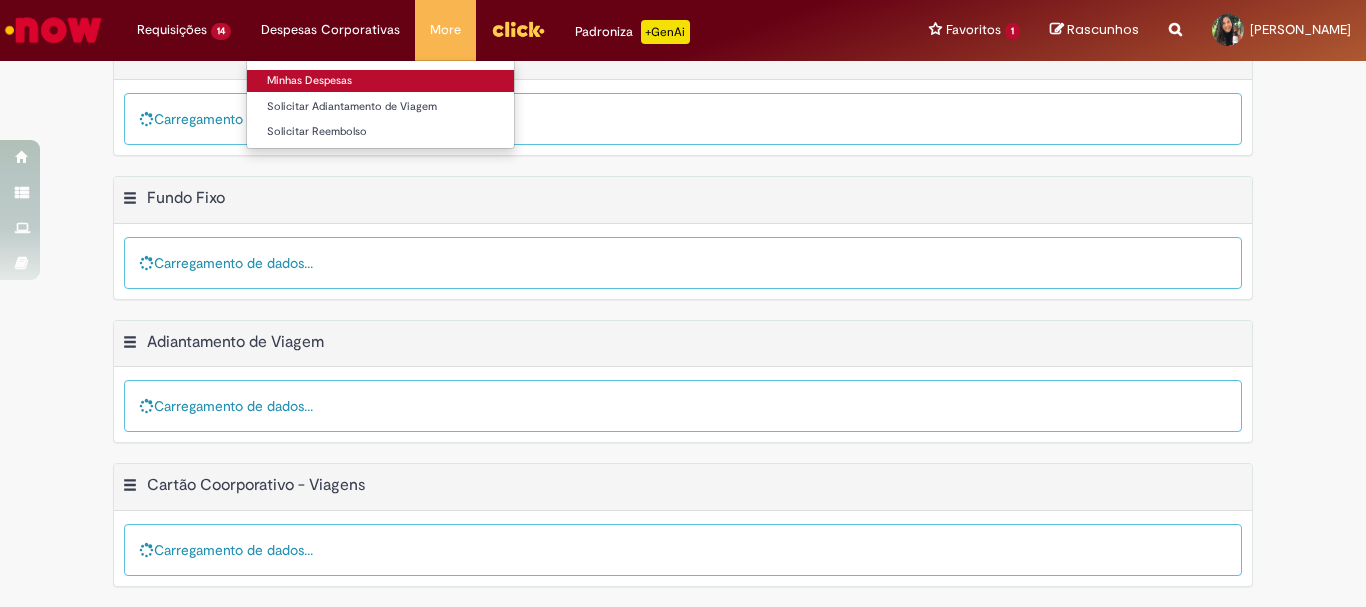 scroll, scrollTop: 0, scrollLeft: 0, axis: both 